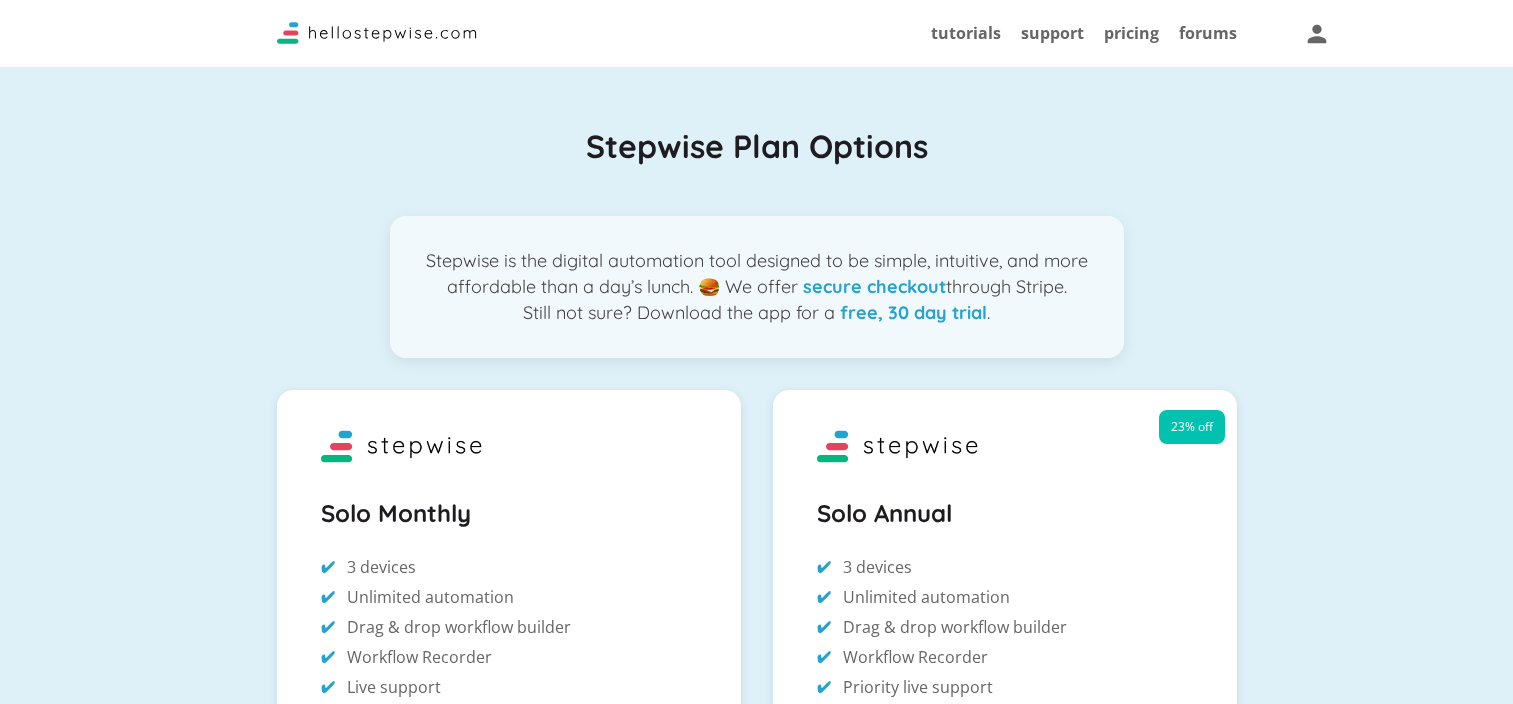 scroll, scrollTop: 0, scrollLeft: 0, axis: both 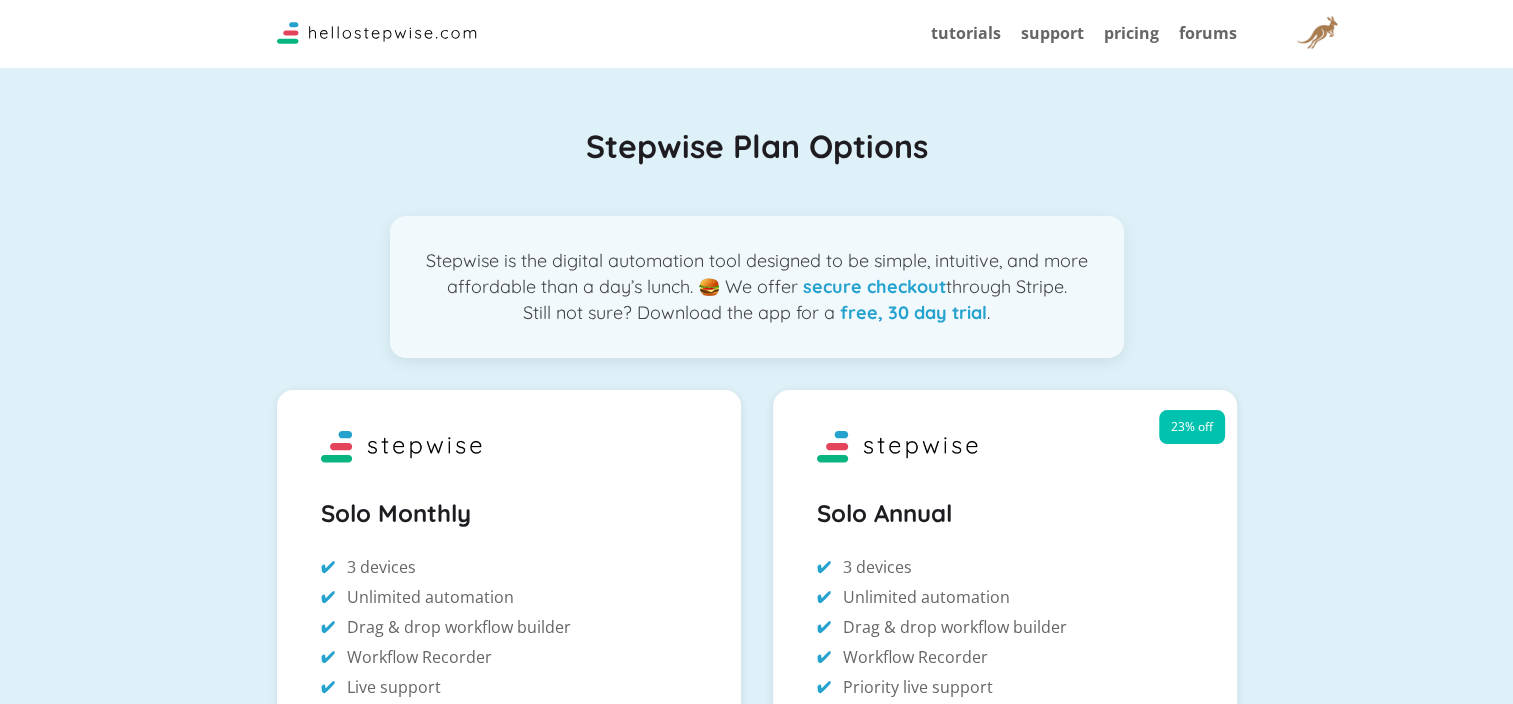 click at bounding box center (1316, 33) 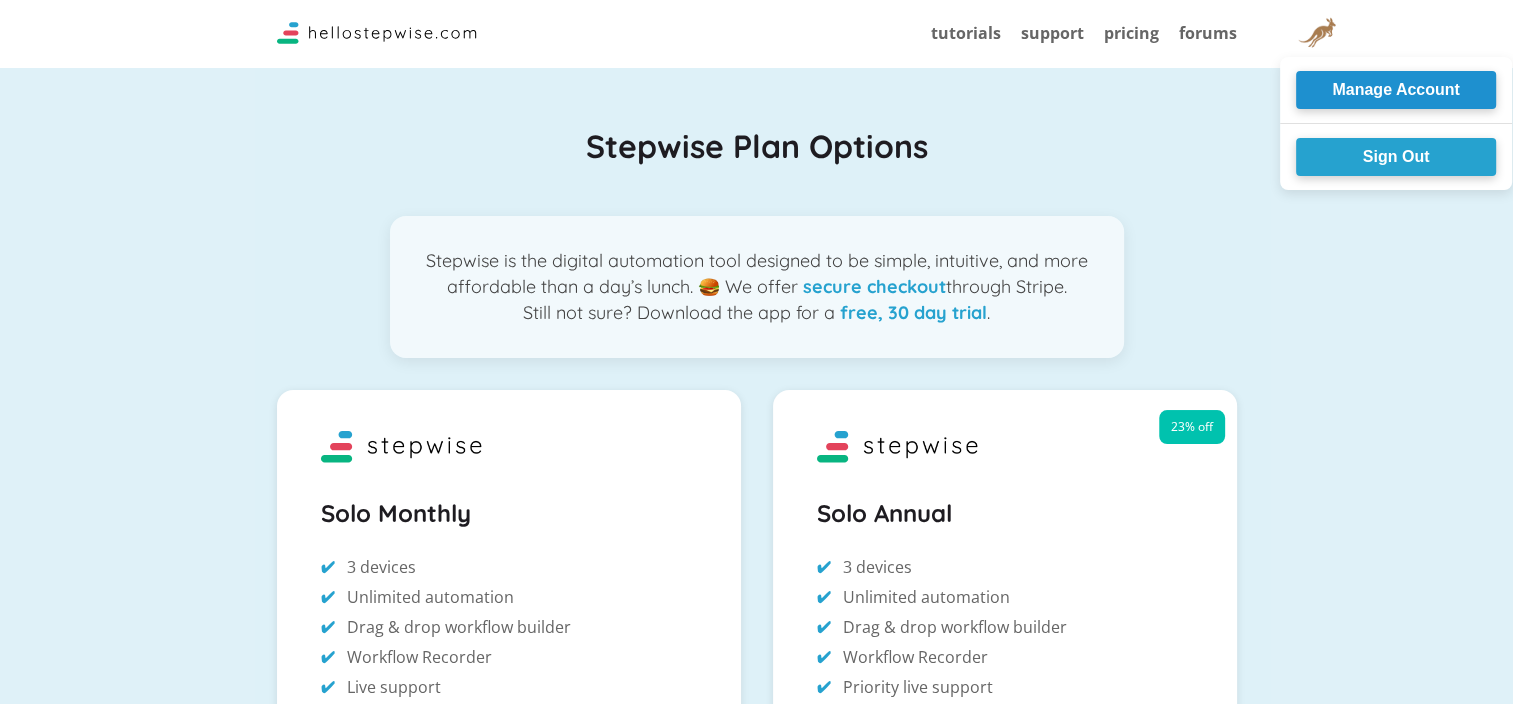 click on "Manage Account" at bounding box center (1396, 90) 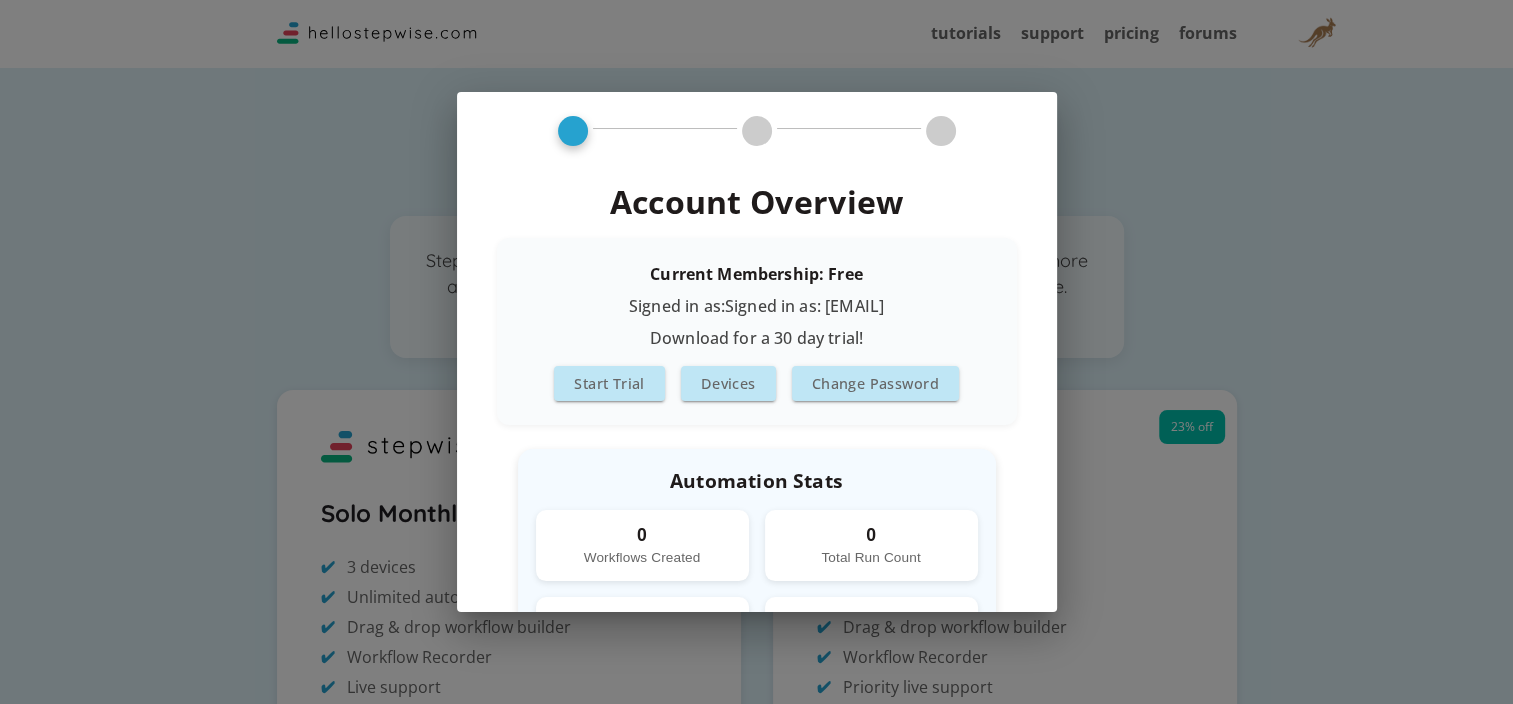 click on "Account Overview Current Membership:   Free Signed in as:  [EMAIL] Download for a 30 day trial! Start Trial Devices Change Password Automation Stats 0 Workflows Created 0 Total Run Count Just getting started! Time Automating Just getting started! Time Saved Close" at bounding box center [756, 352] 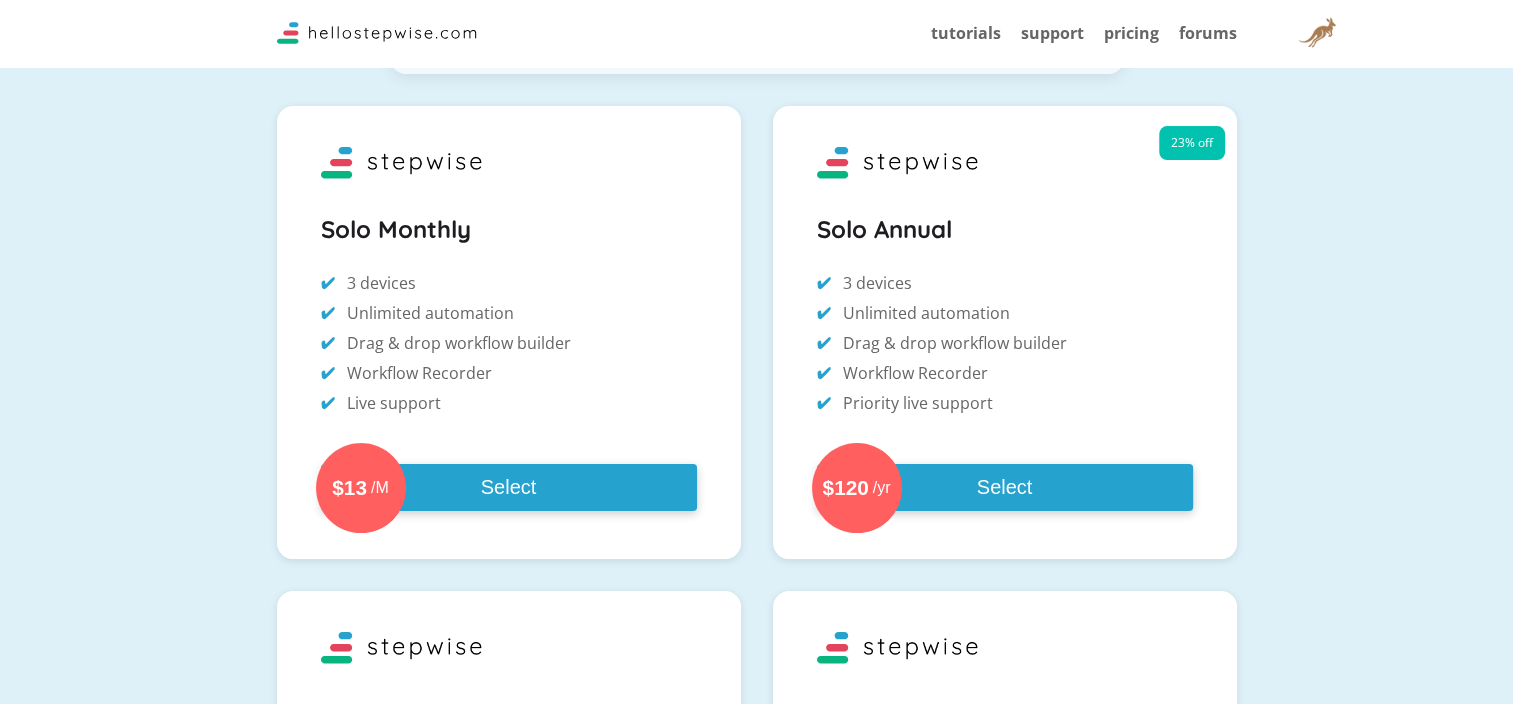 scroll, scrollTop: 300, scrollLeft: 0, axis: vertical 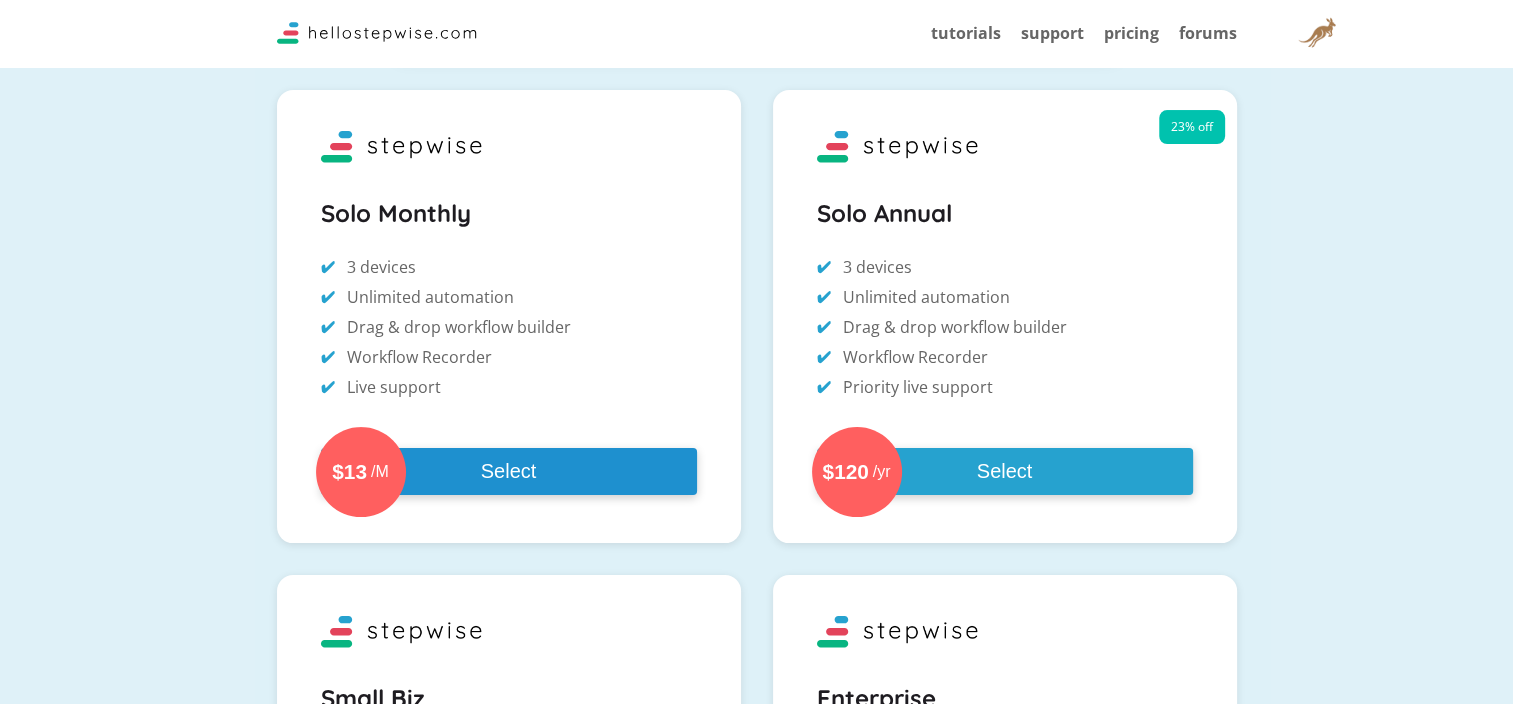 click on "$13 /M Select" at bounding box center (509, 471) 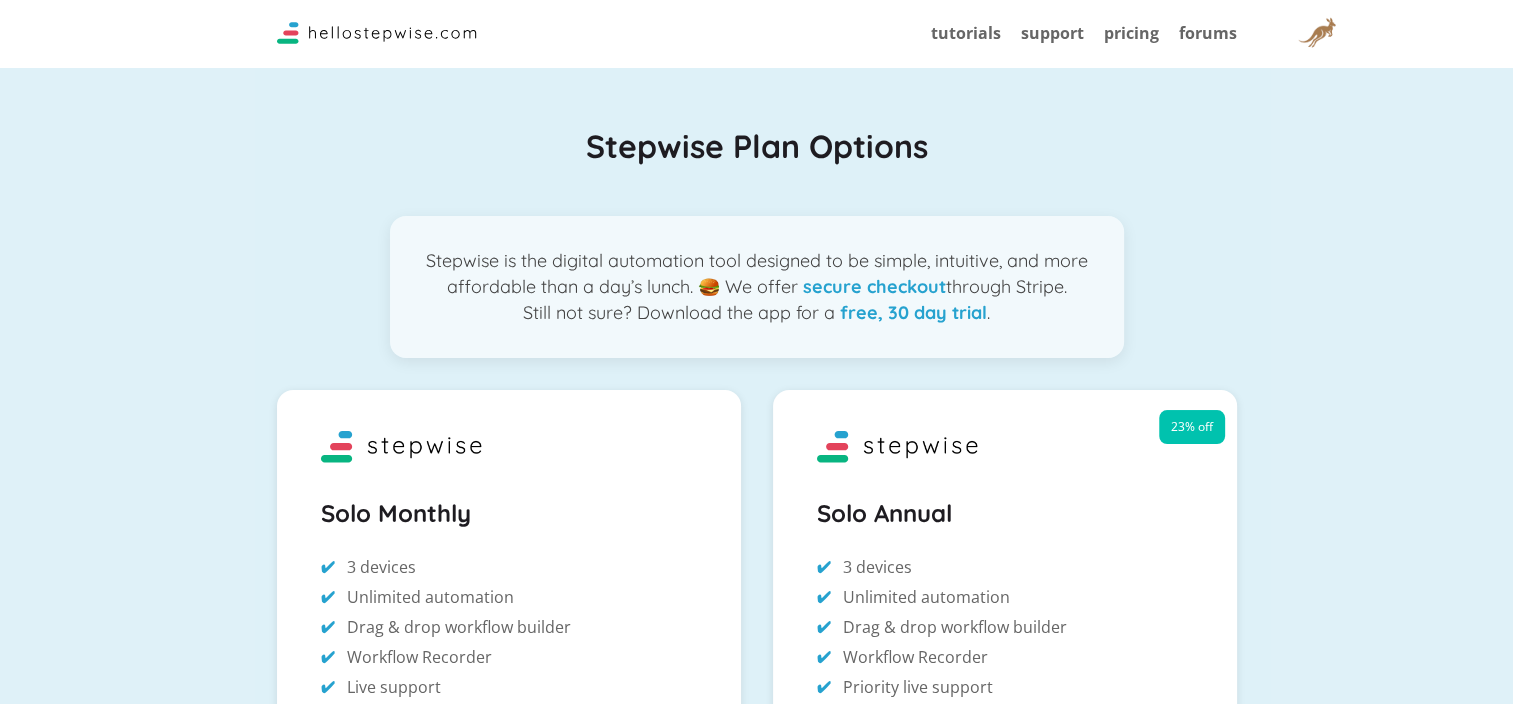 scroll, scrollTop: 300, scrollLeft: 0, axis: vertical 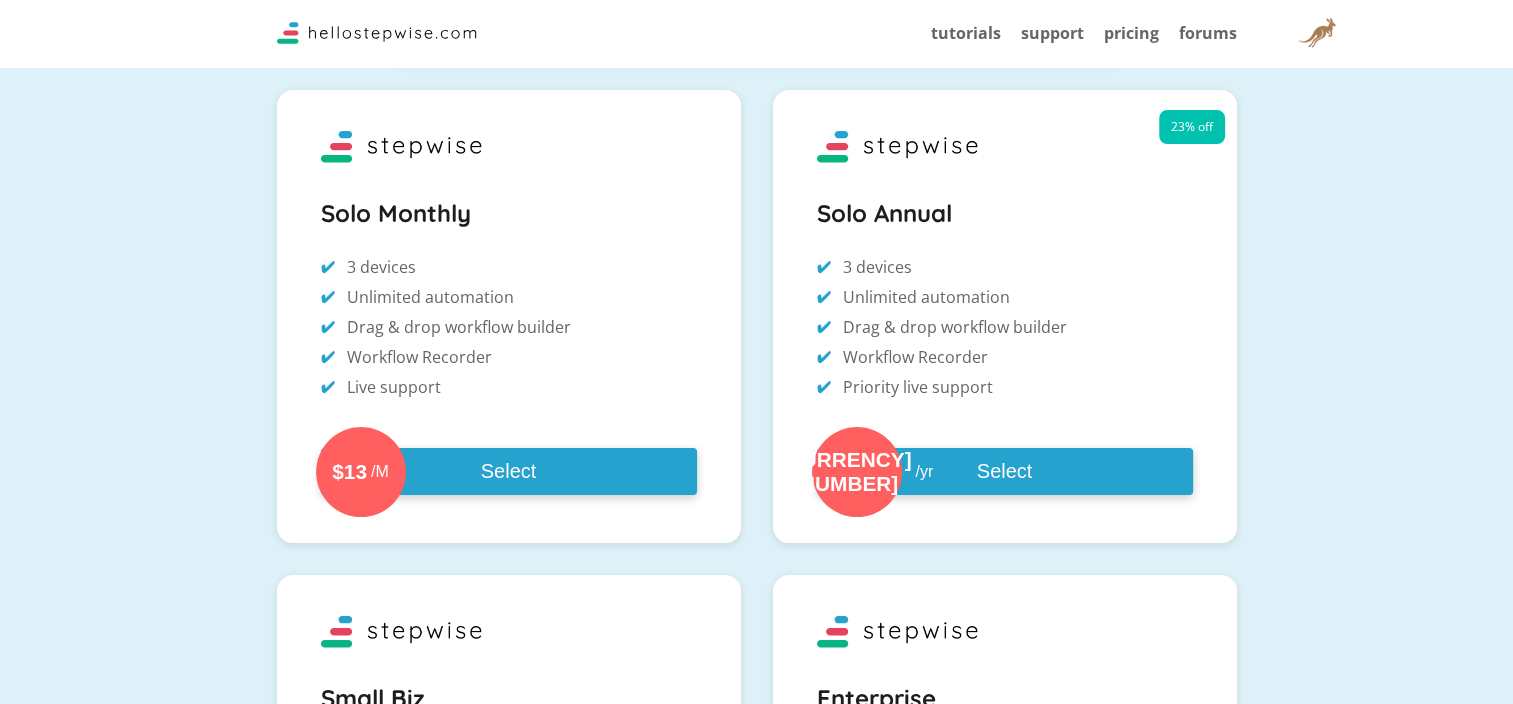 click at bounding box center (377, 33) 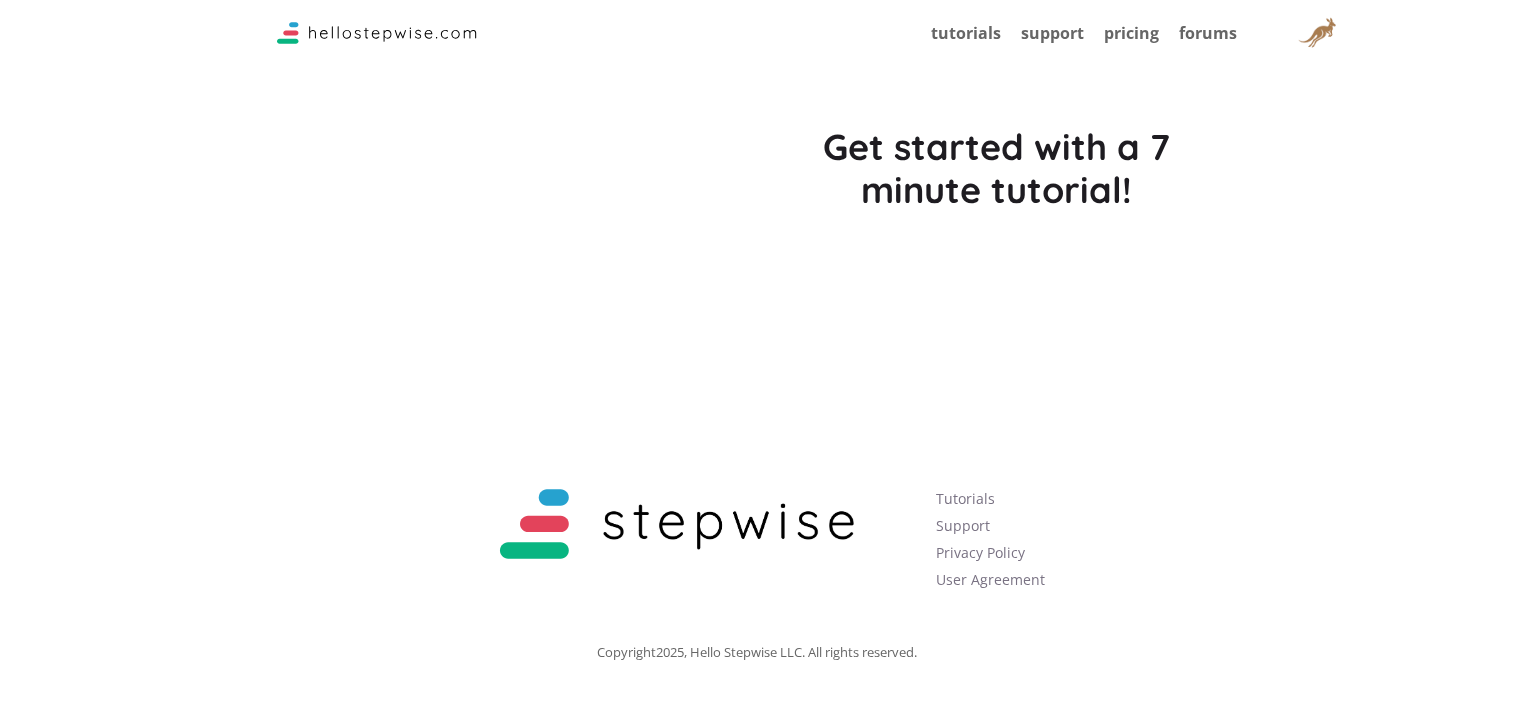 scroll, scrollTop: 5954, scrollLeft: 0, axis: vertical 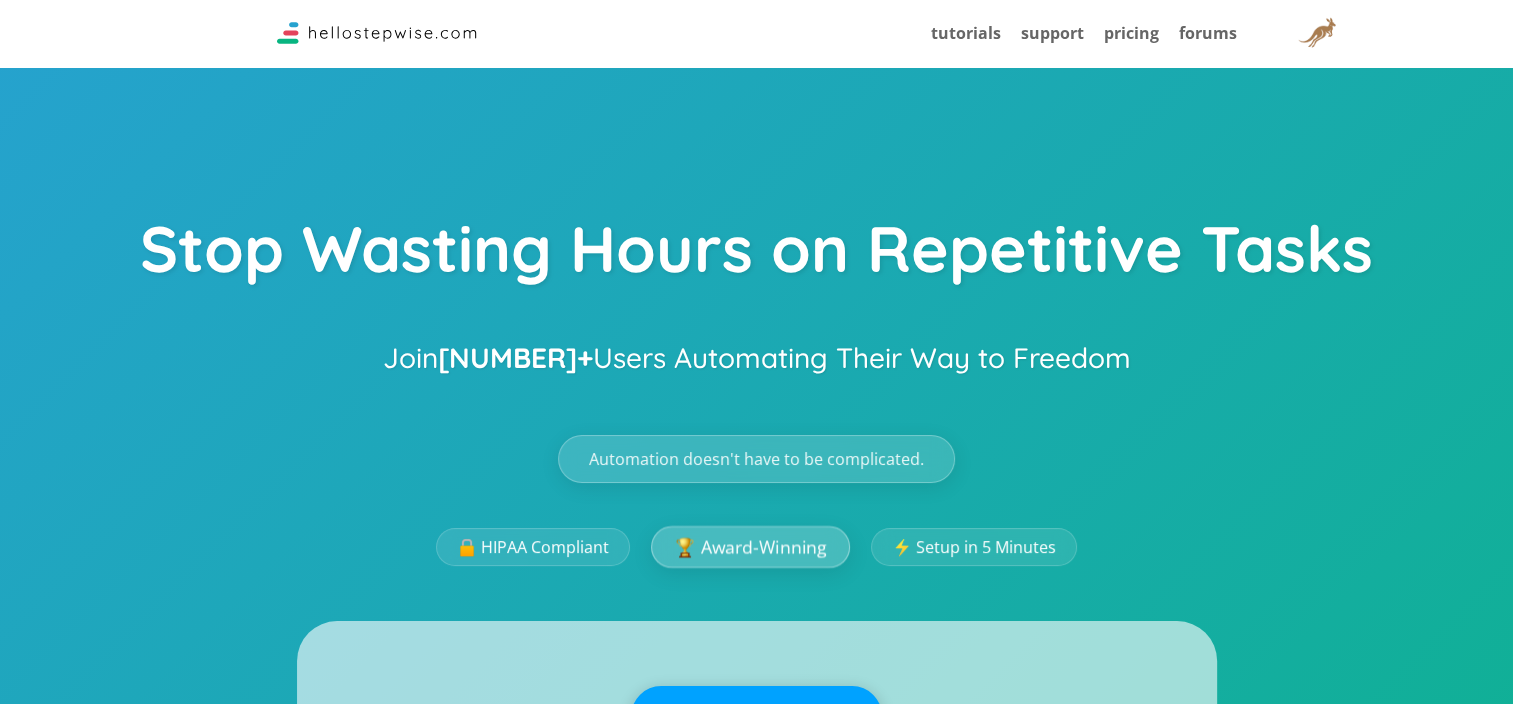 click on "🏆 Award-Winning" at bounding box center [750, 547] 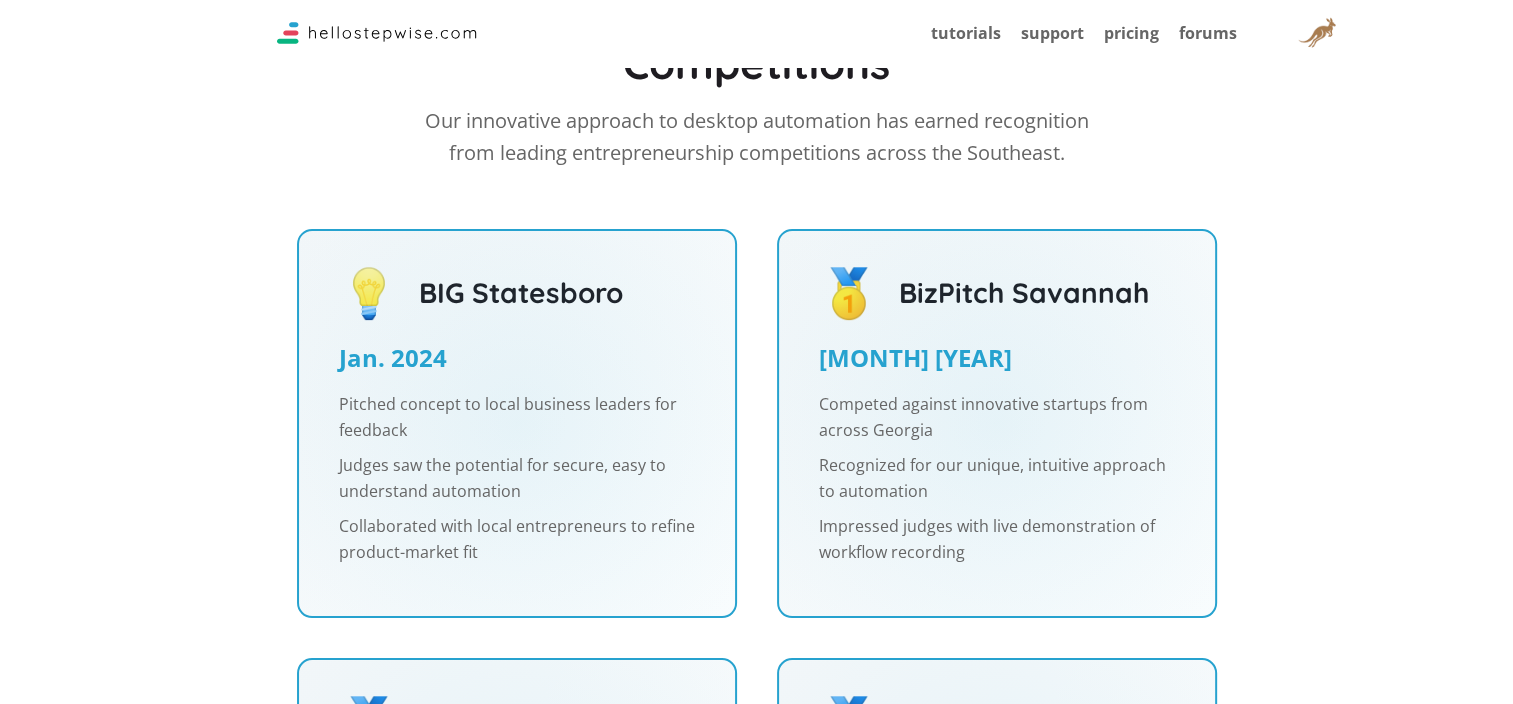 scroll, scrollTop: 700, scrollLeft: 0, axis: vertical 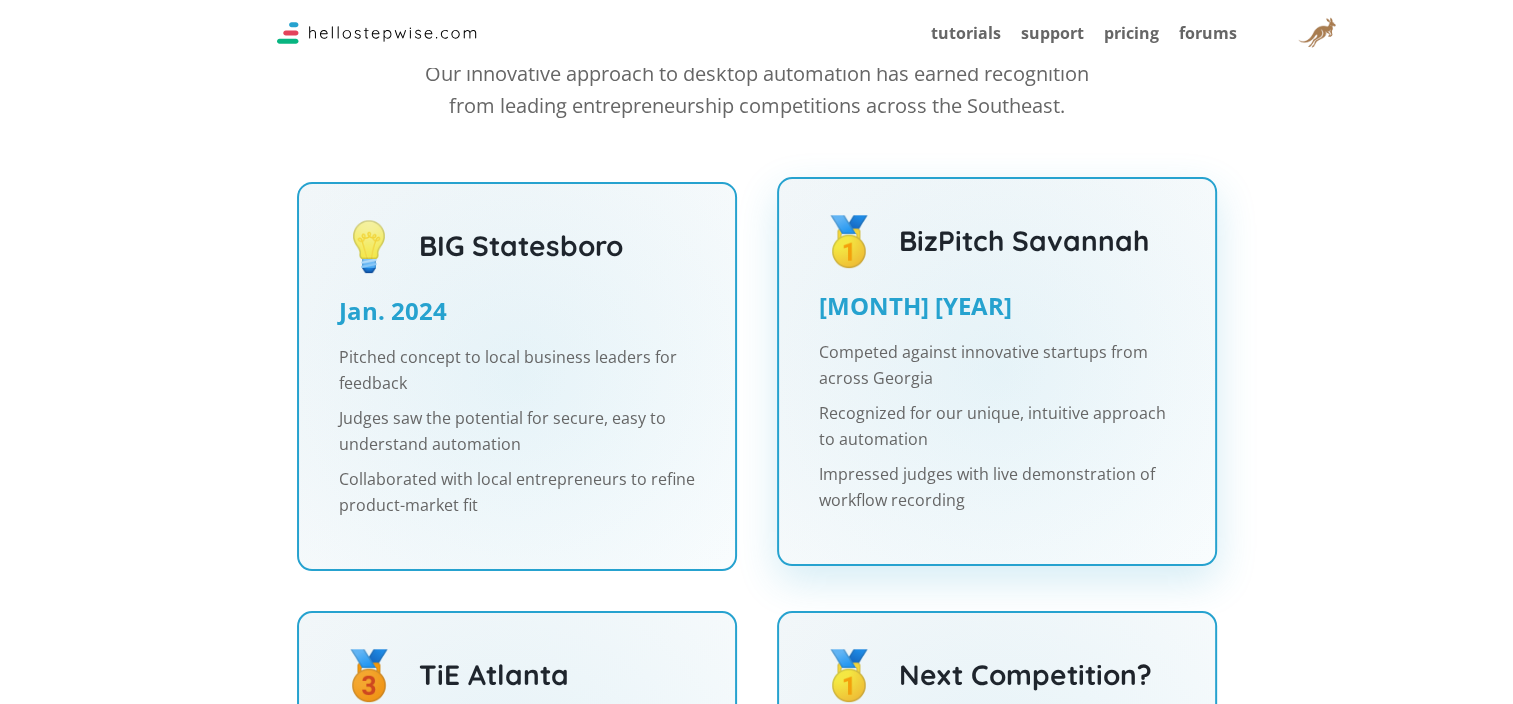 click on "Recognized for our unique, intuitive approach to automation" at bounding box center [517, 431] 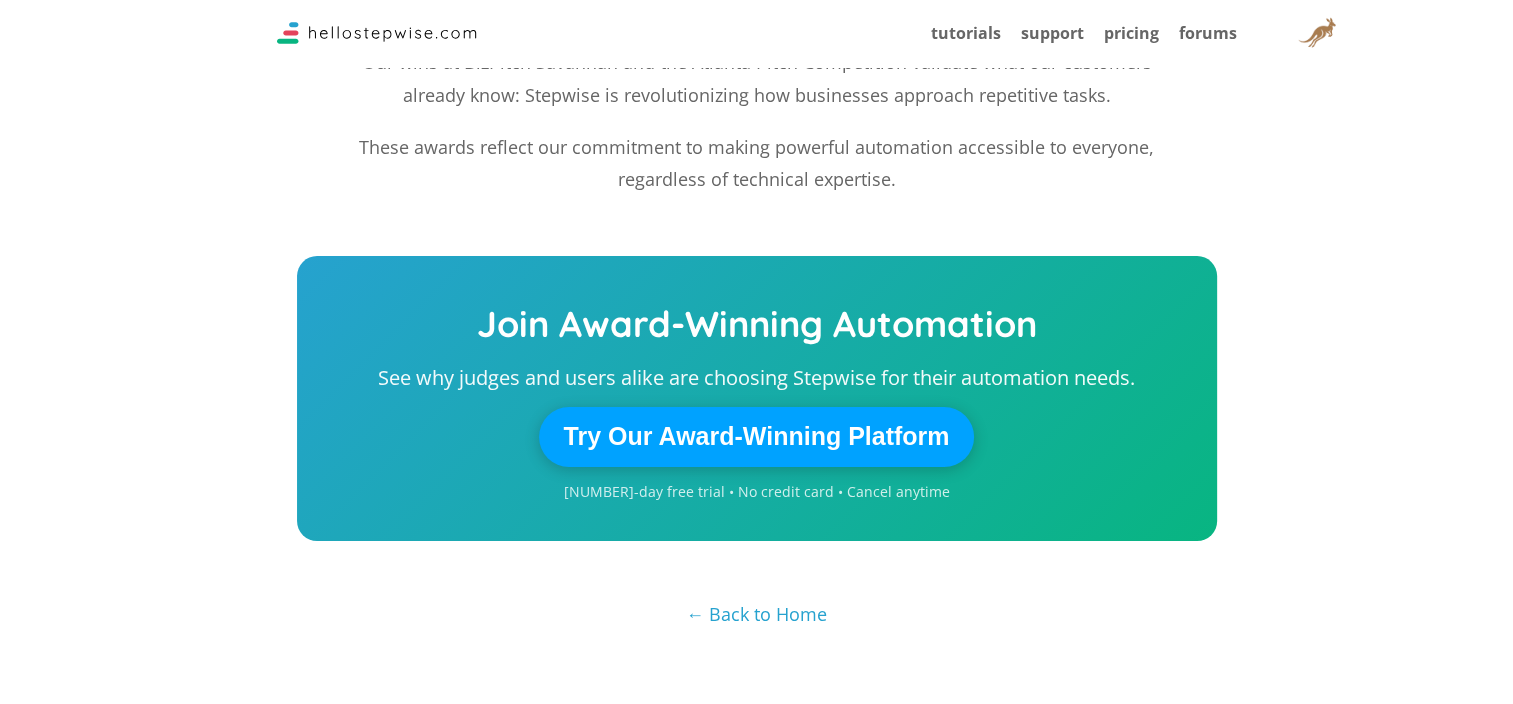 scroll, scrollTop: 2900, scrollLeft: 0, axis: vertical 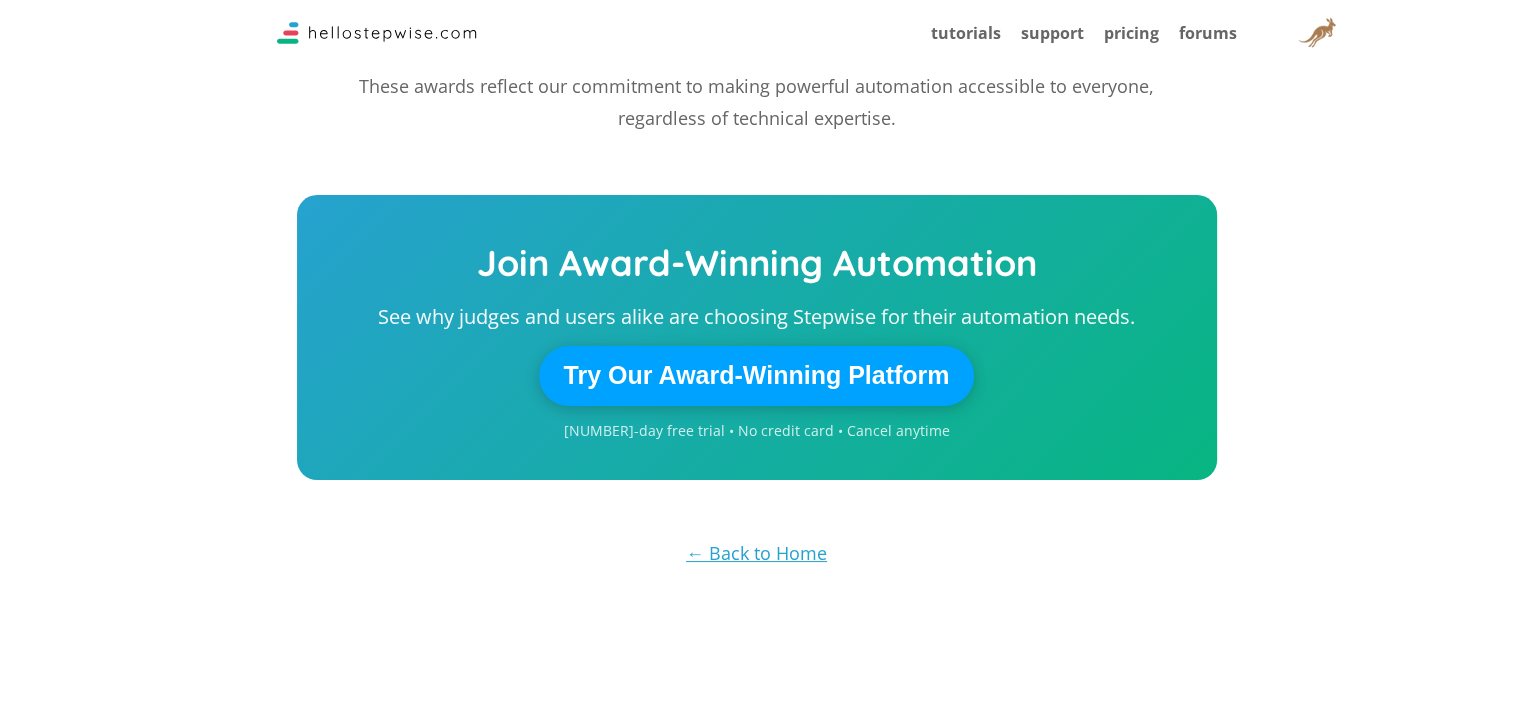 click on "← Back to Home" at bounding box center [756, 553] 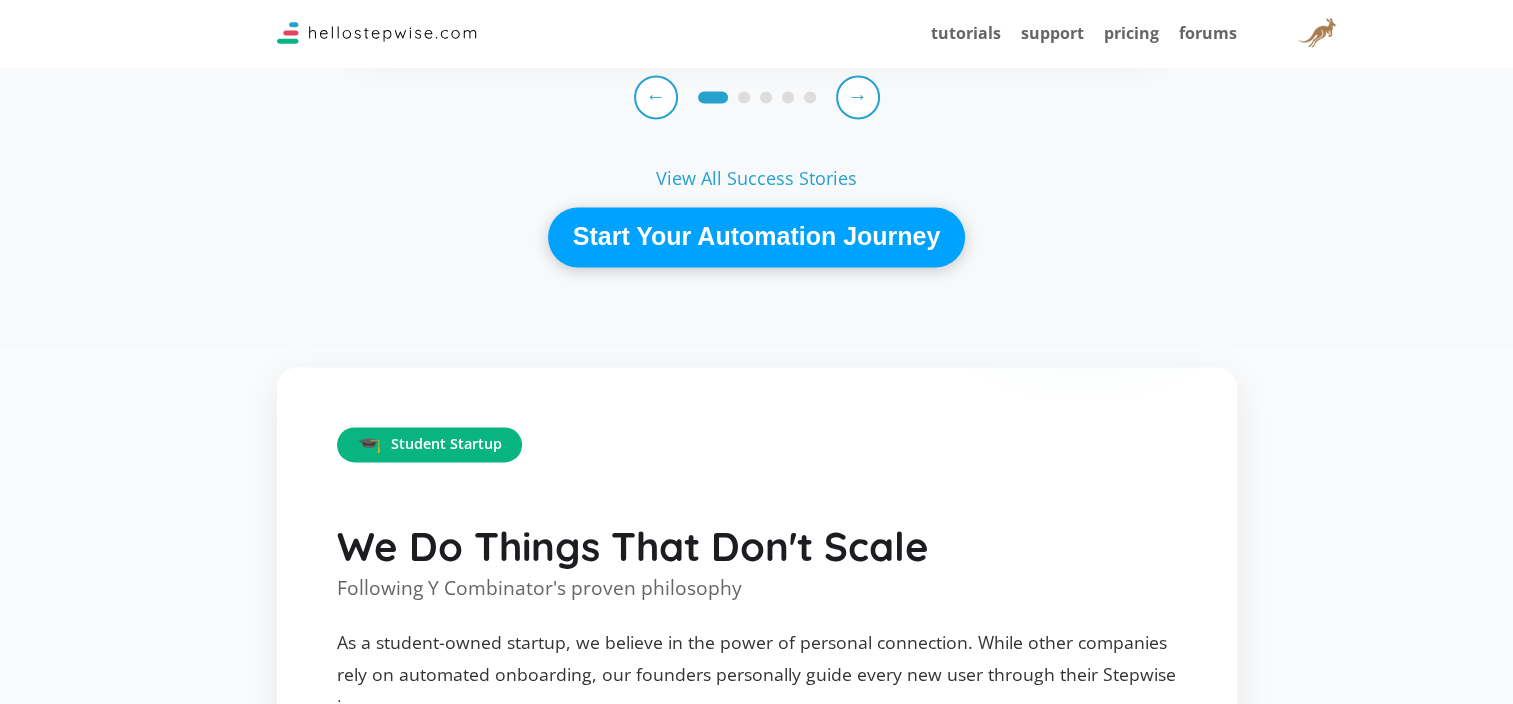 scroll, scrollTop: 0, scrollLeft: 0, axis: both 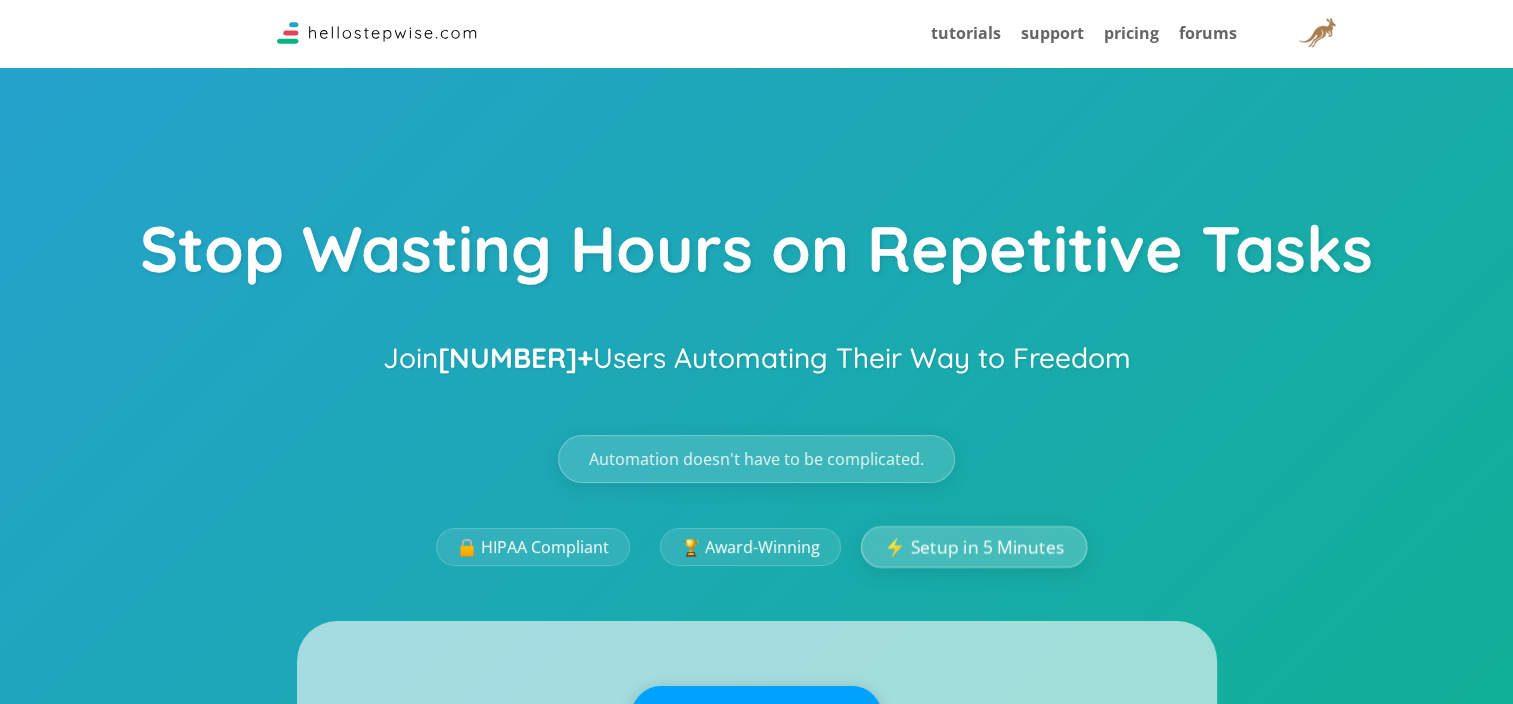 click on "⚡ Setup in 5 Minutes" at bounding box center (974, 547) 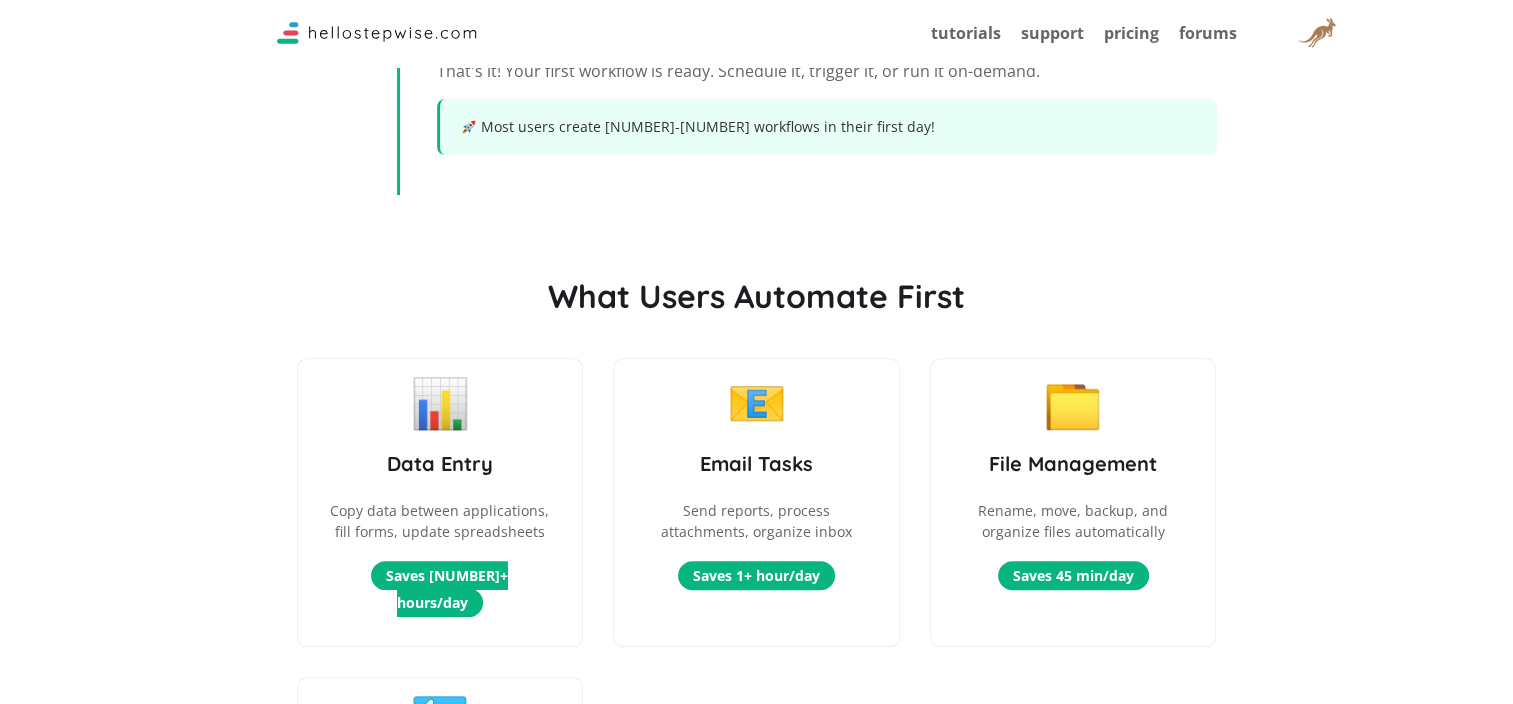 scroll, scrollTop: 1900, scrollLeft: 0, axis: vertical 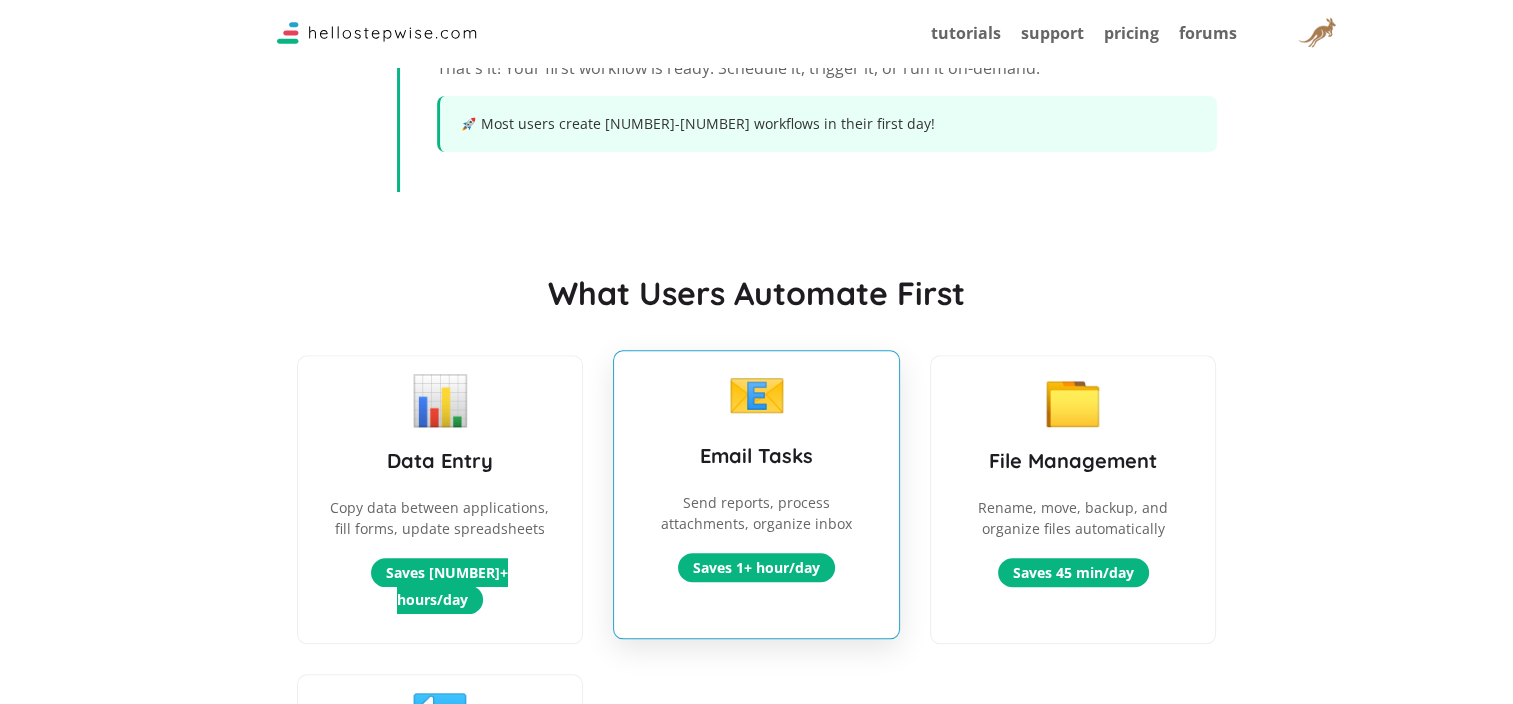 click on "📧 Email Tasks Send reports, process attachments, organize inbox Saves 1+ hour/day" at bounding box center [756, 494] 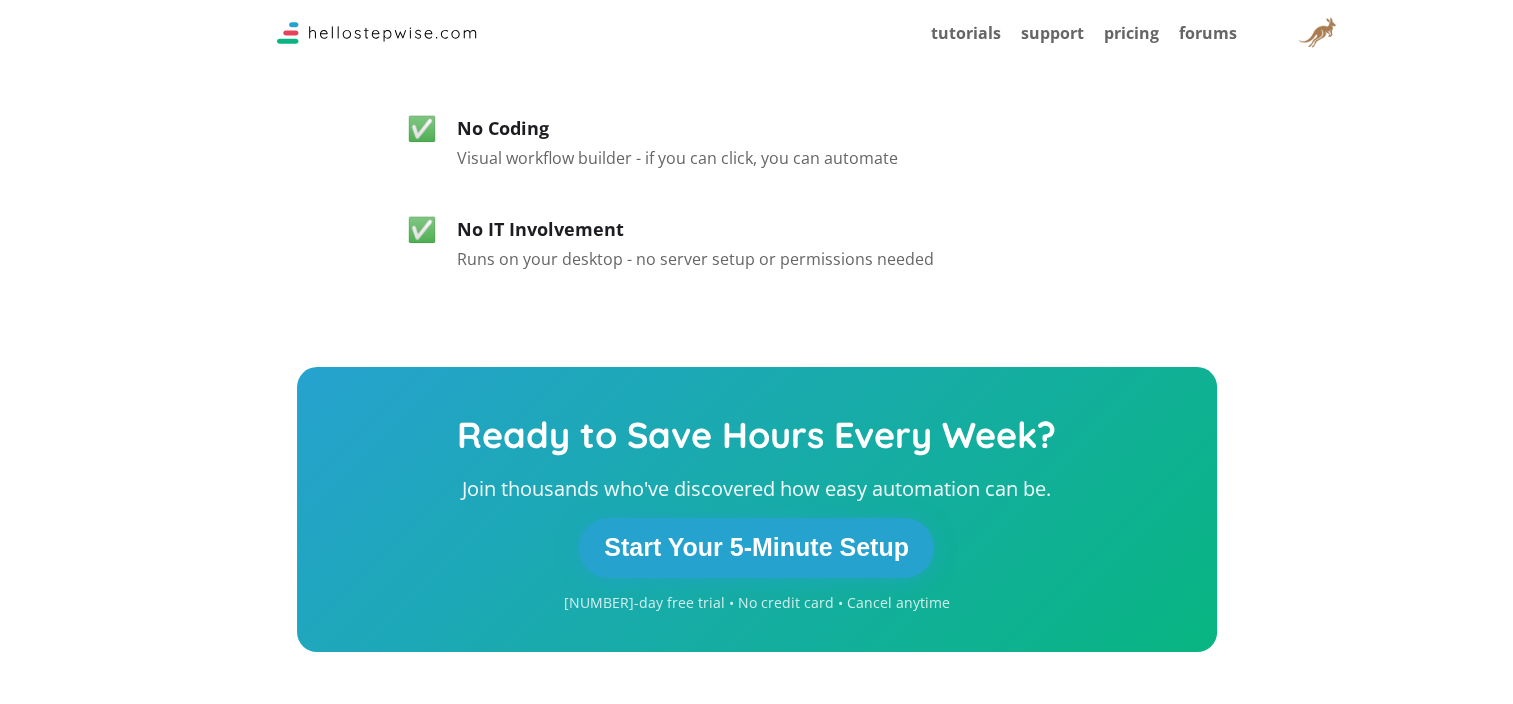 scroll, scrollTop: 3800, scrollLeft: 0, axis: vertical 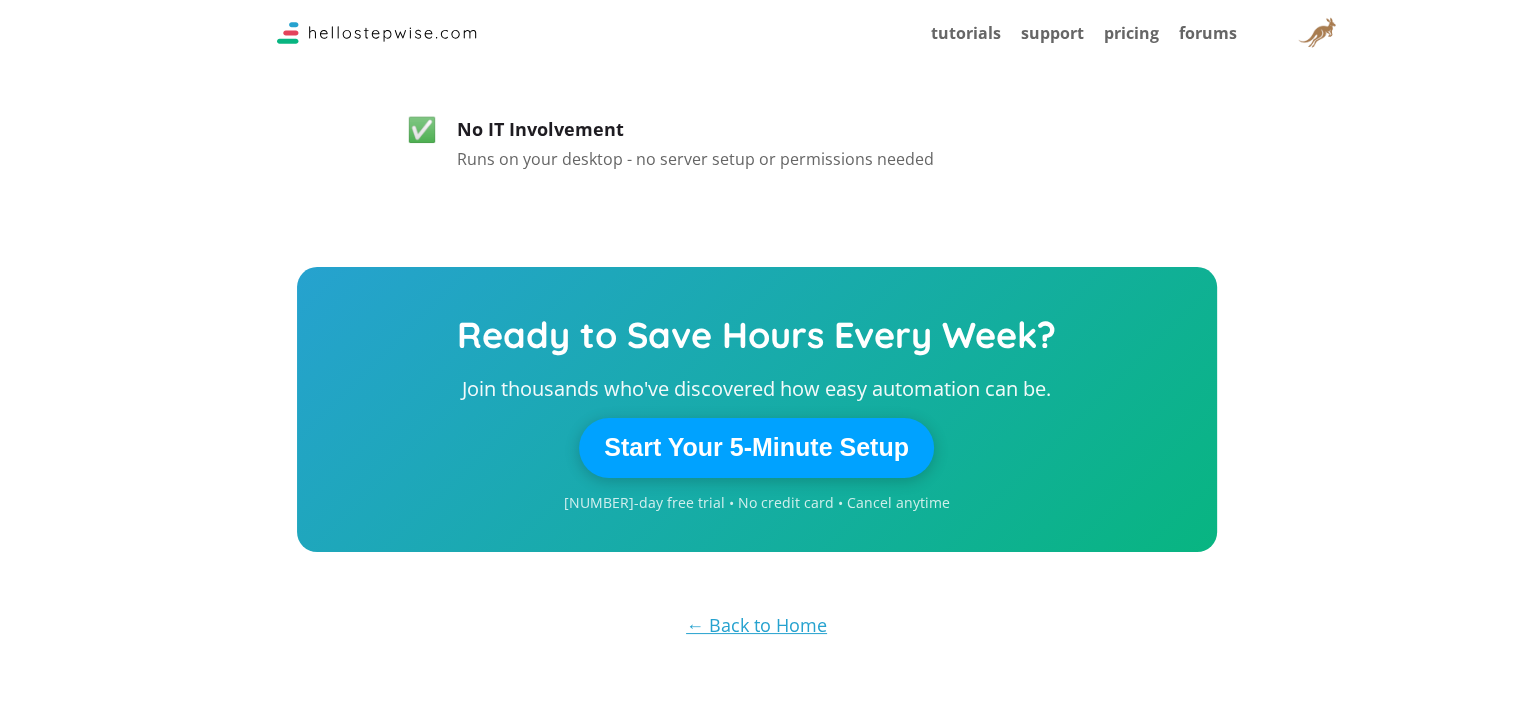 click on "← Back to Home" at bounding box center [756, 625] 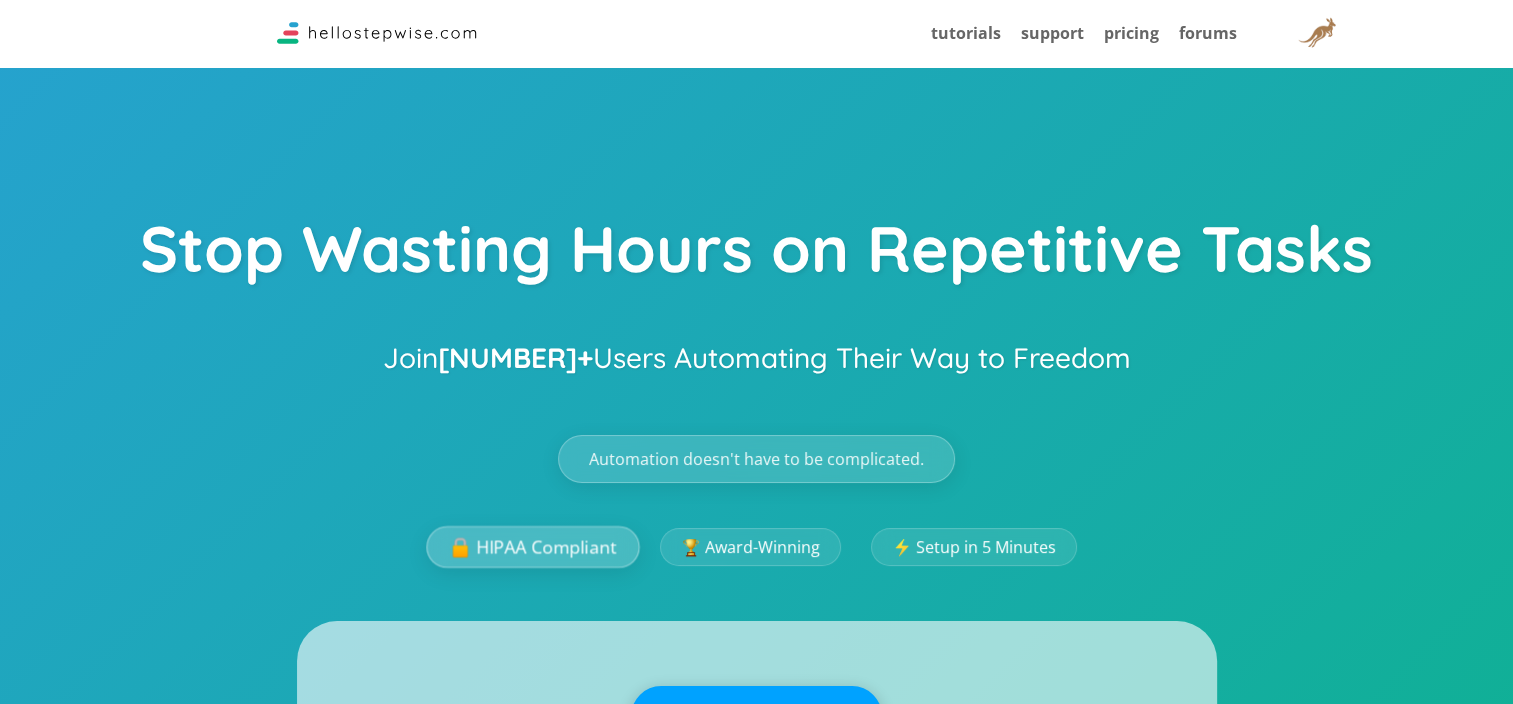 click on "🔒 HIPAA Compliant" at bounding box center (532, 547) 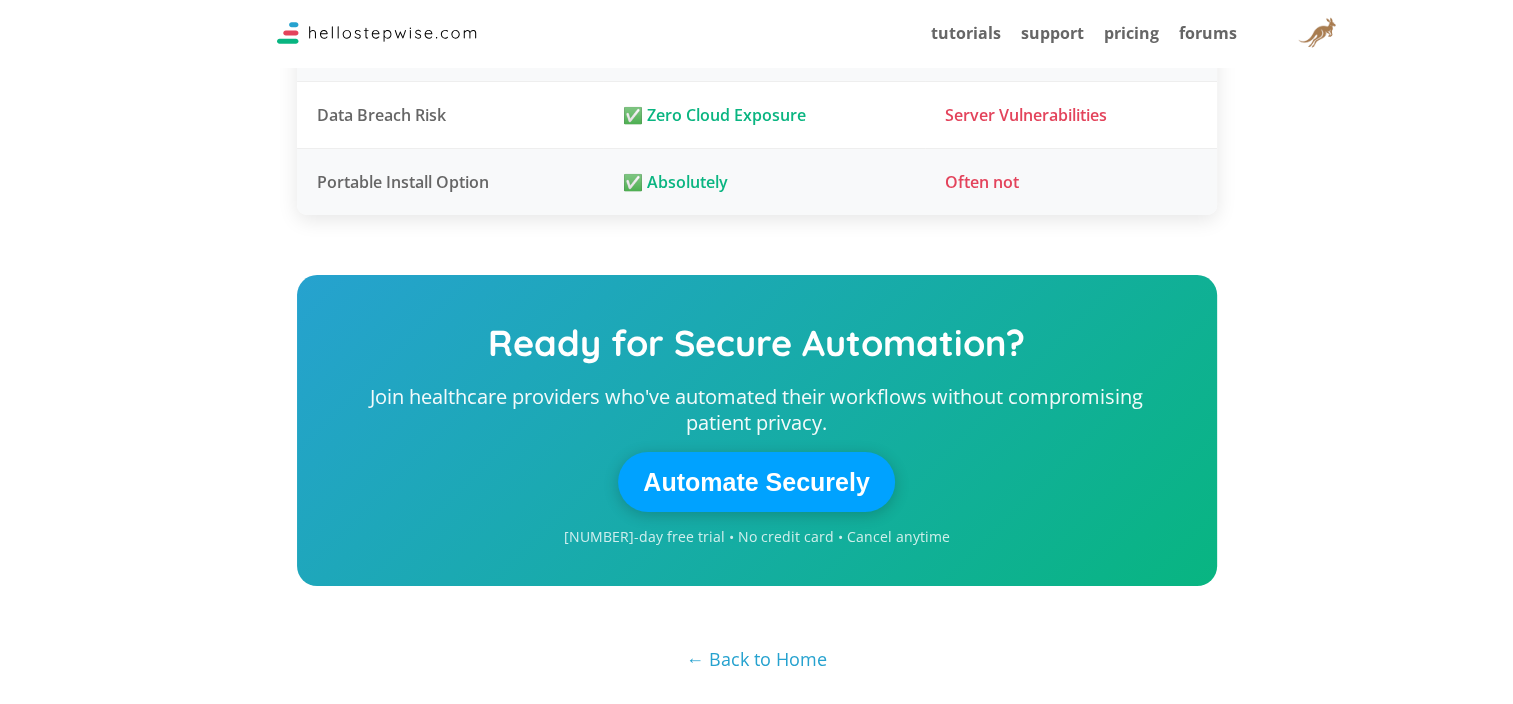 scroll, scrollTop: 2200, scrollLeft: 0, axis: vertical 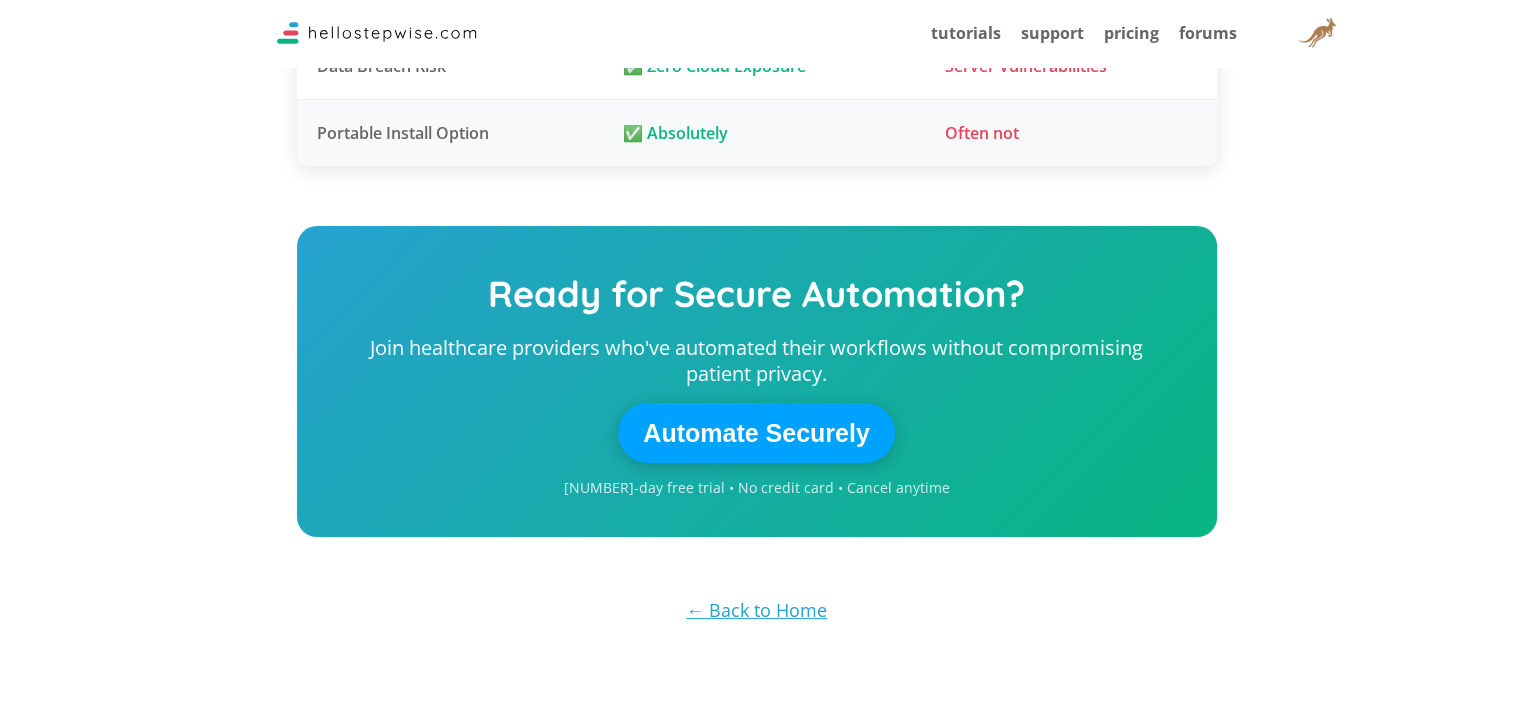 click on "← Back to Home" at bounding box center (756, 610) 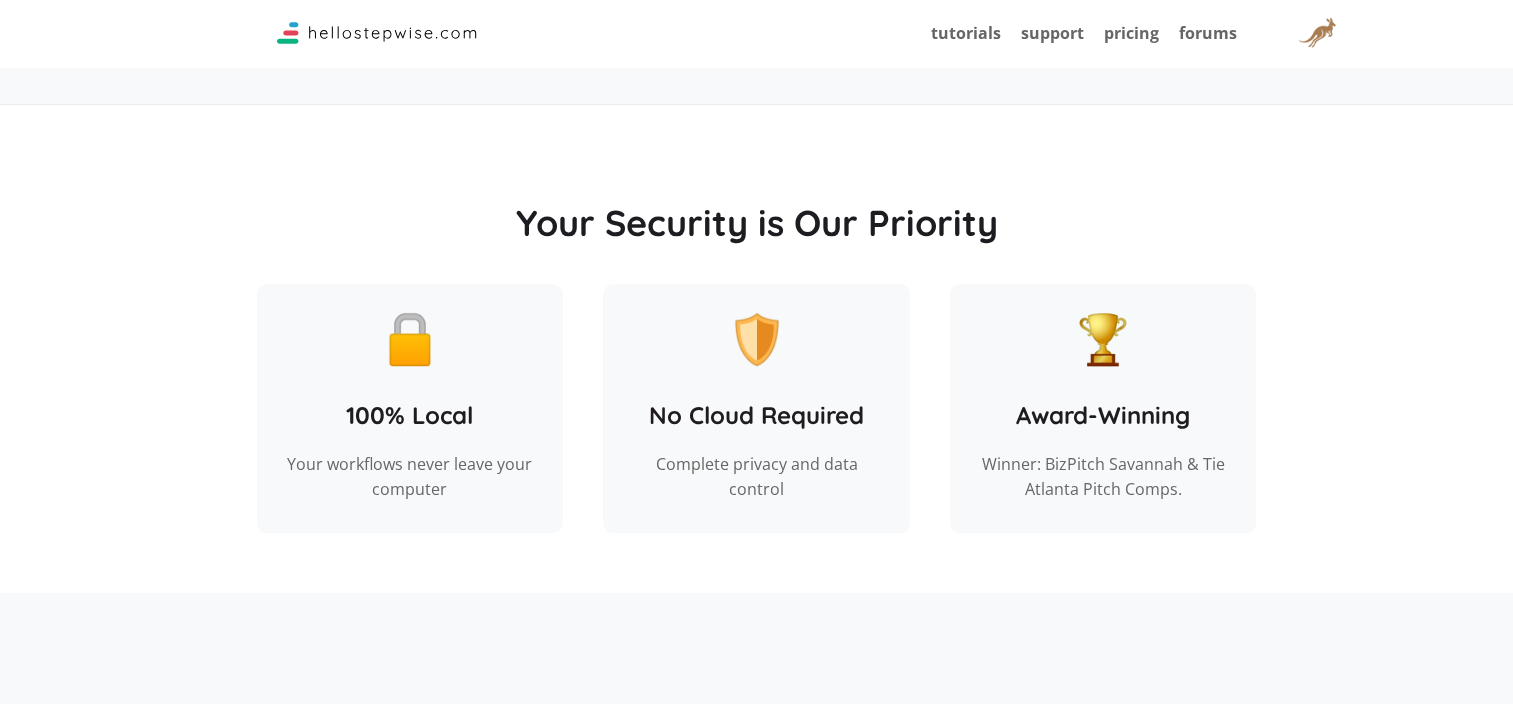 scroll, scrollTop: 1700, scrollLeft: 0, axis: vertical 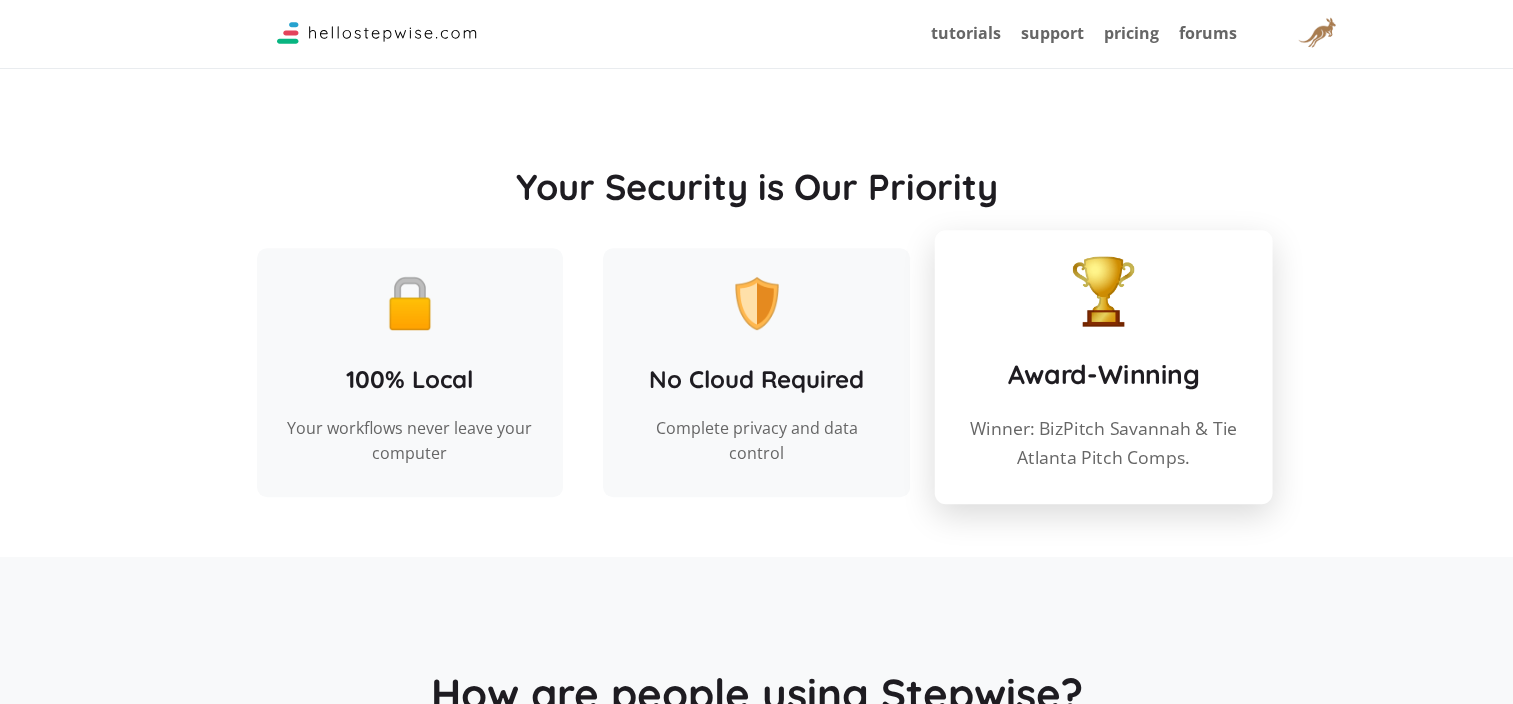 click on "Winner: BizPitch Savannah & Tie Atlanta Pitch Comps." at bounding box center [1102, 442] 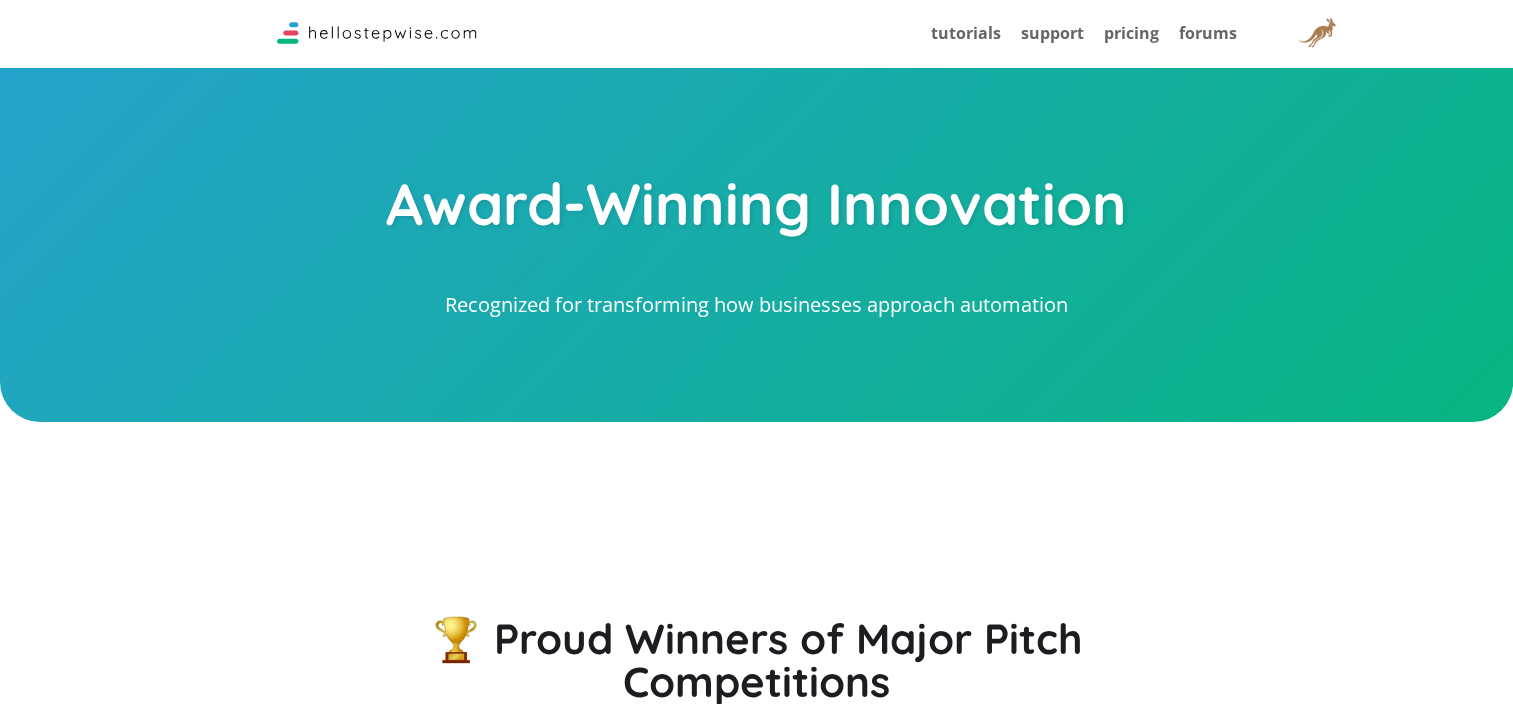 scroll, scrollTop: 0, scrollLeft: 0, axis: both 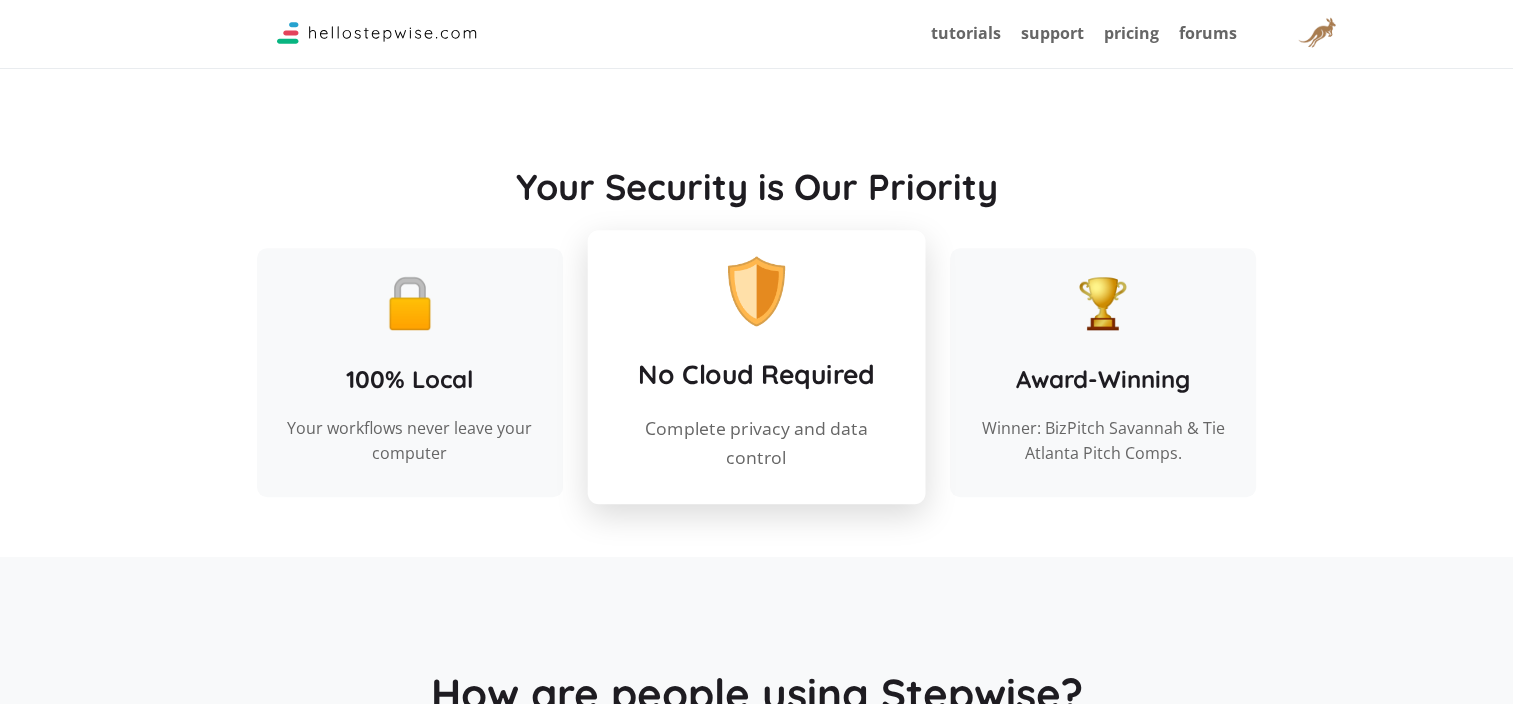 click on "🛡️ No Cloud Required Complete privacy and data control" at bounding box center [756, 367] 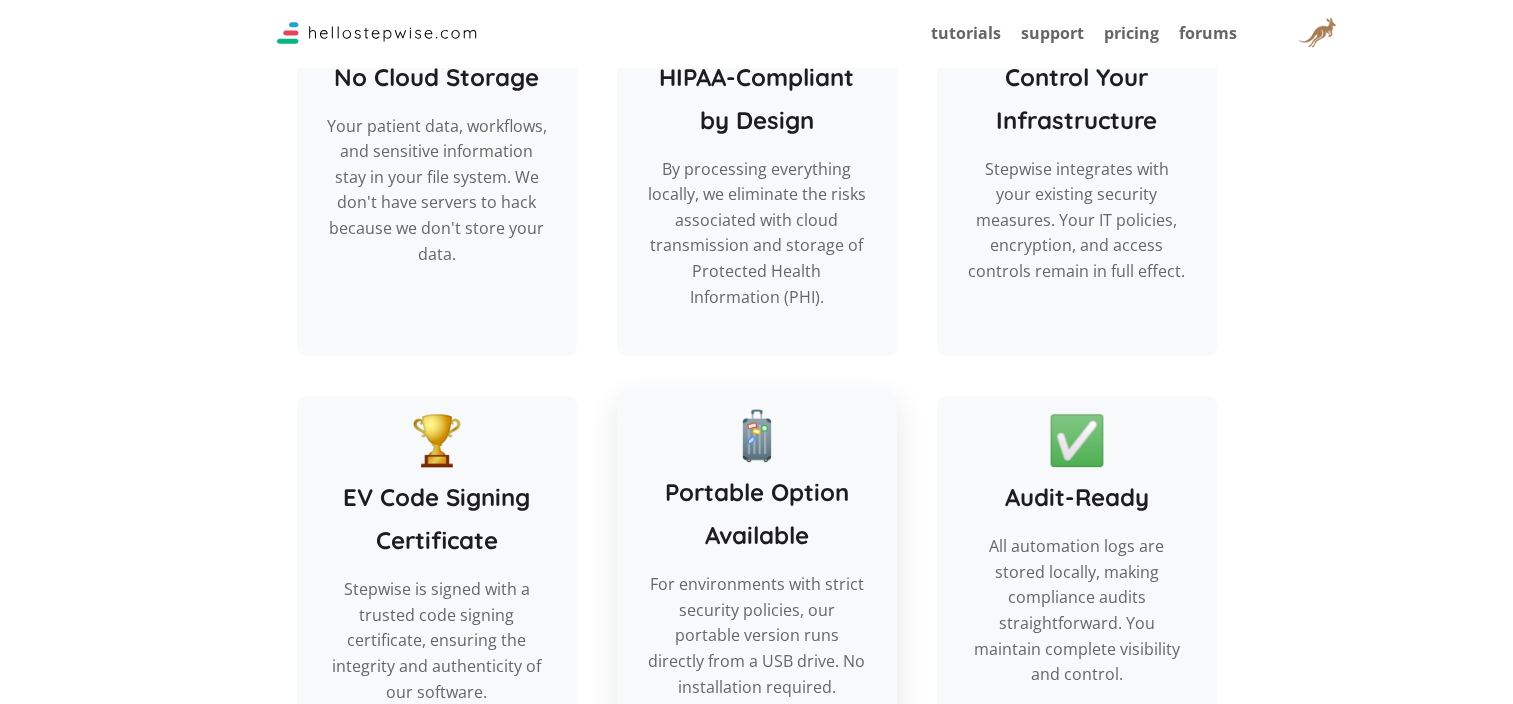 scroll, scrollTop: 1000, scrollLeft: 0, axis: vertical 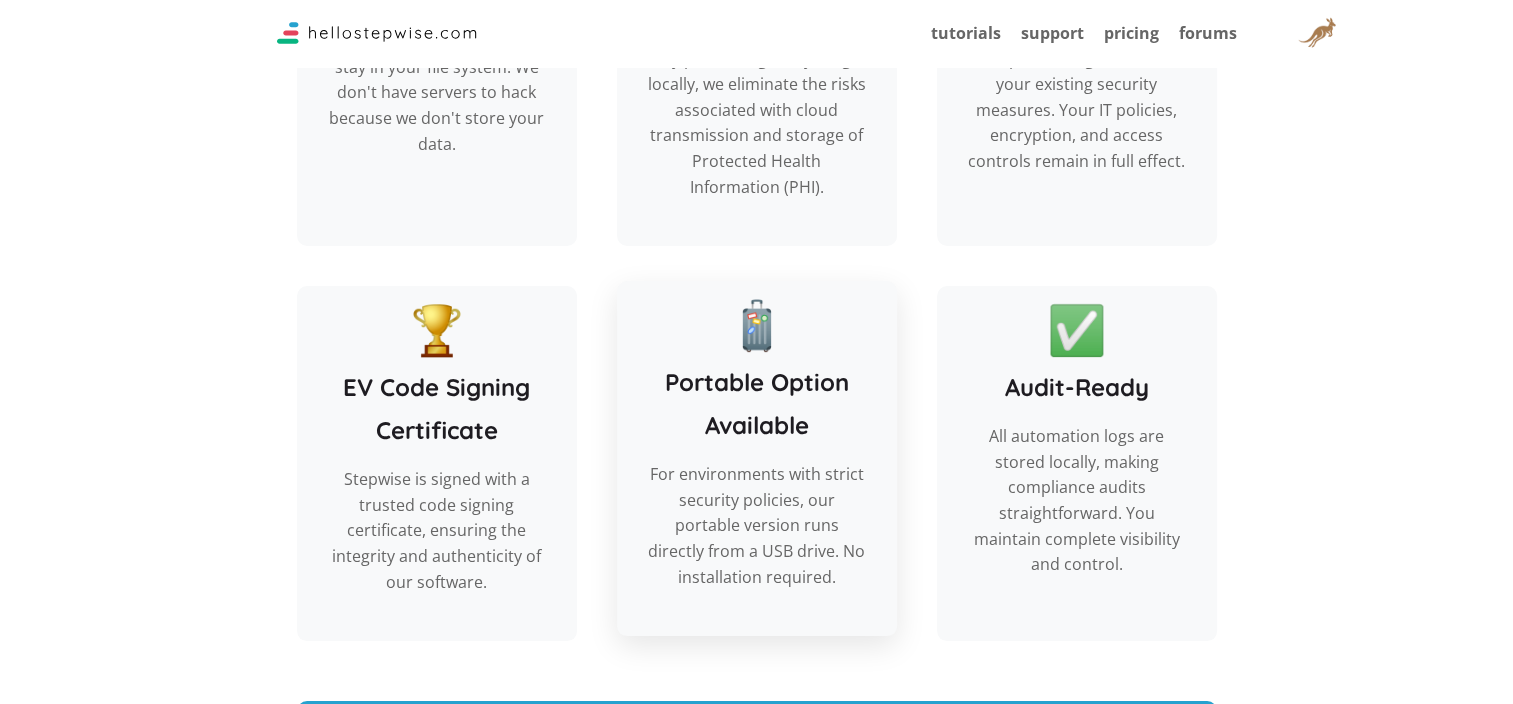 click on "🧳 Portable Option Available For environments with strict security policies, our portable version runs directly from a USB drive. No installation required." at bounding box center [757, 458] 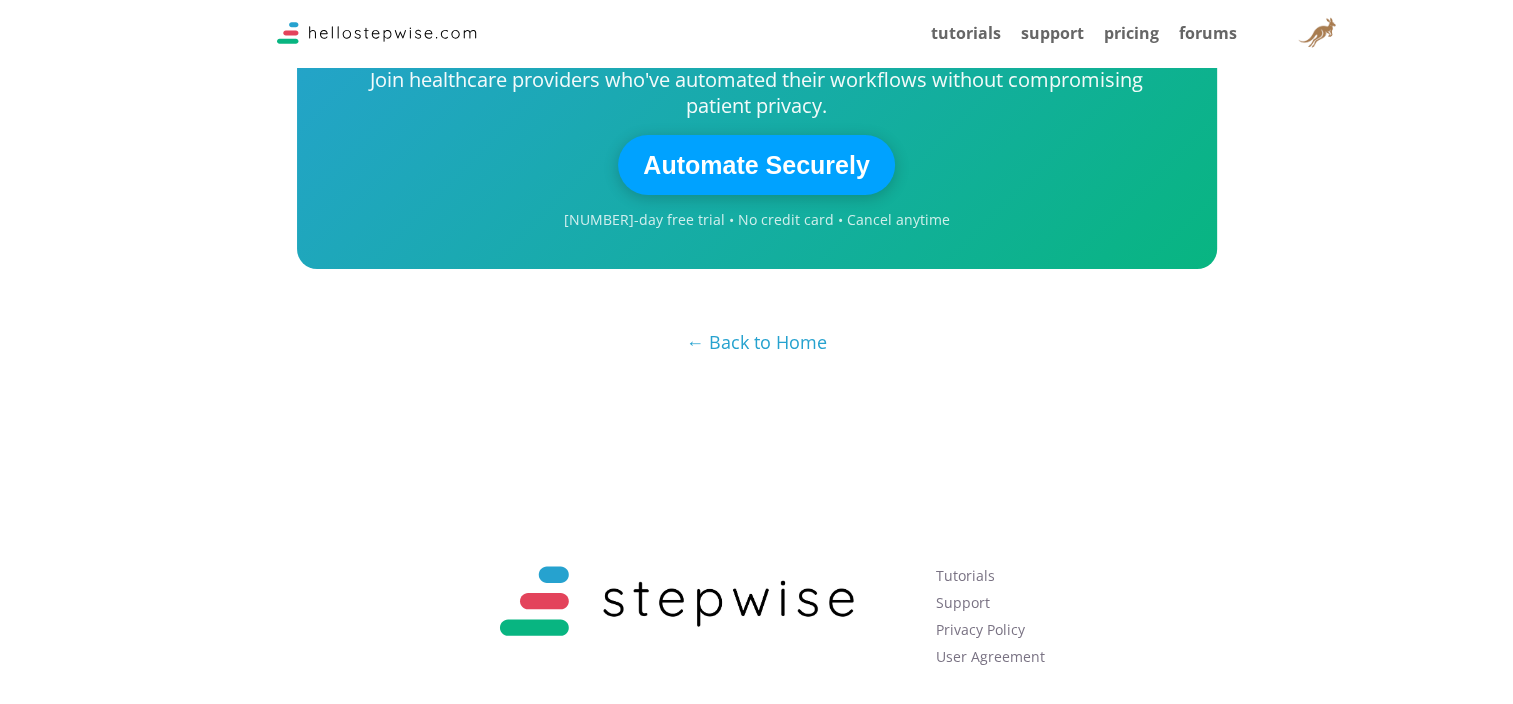scroll, scrollTop: 2544, scrollLeft: 0, axis: vertical 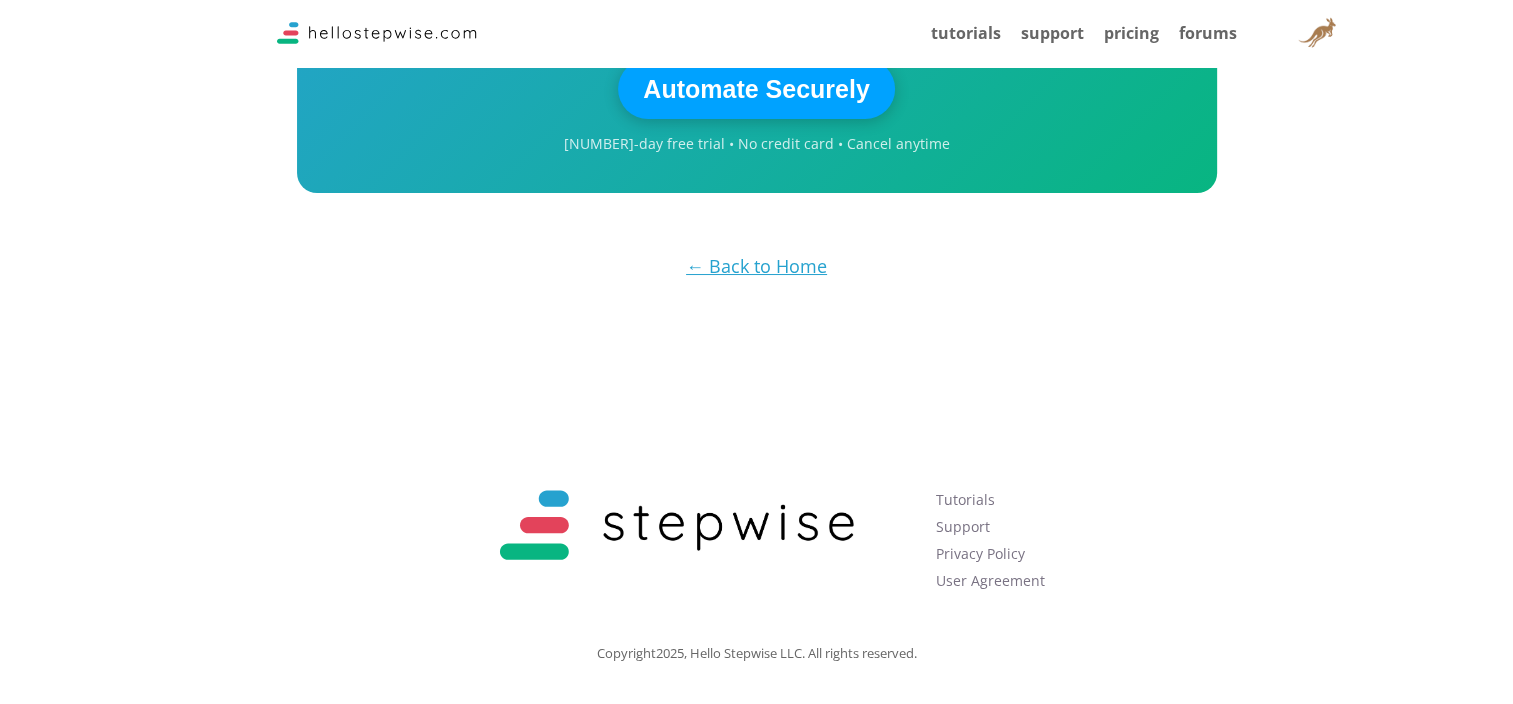 click on "← Back to Home" at bounding box center (756, 266) 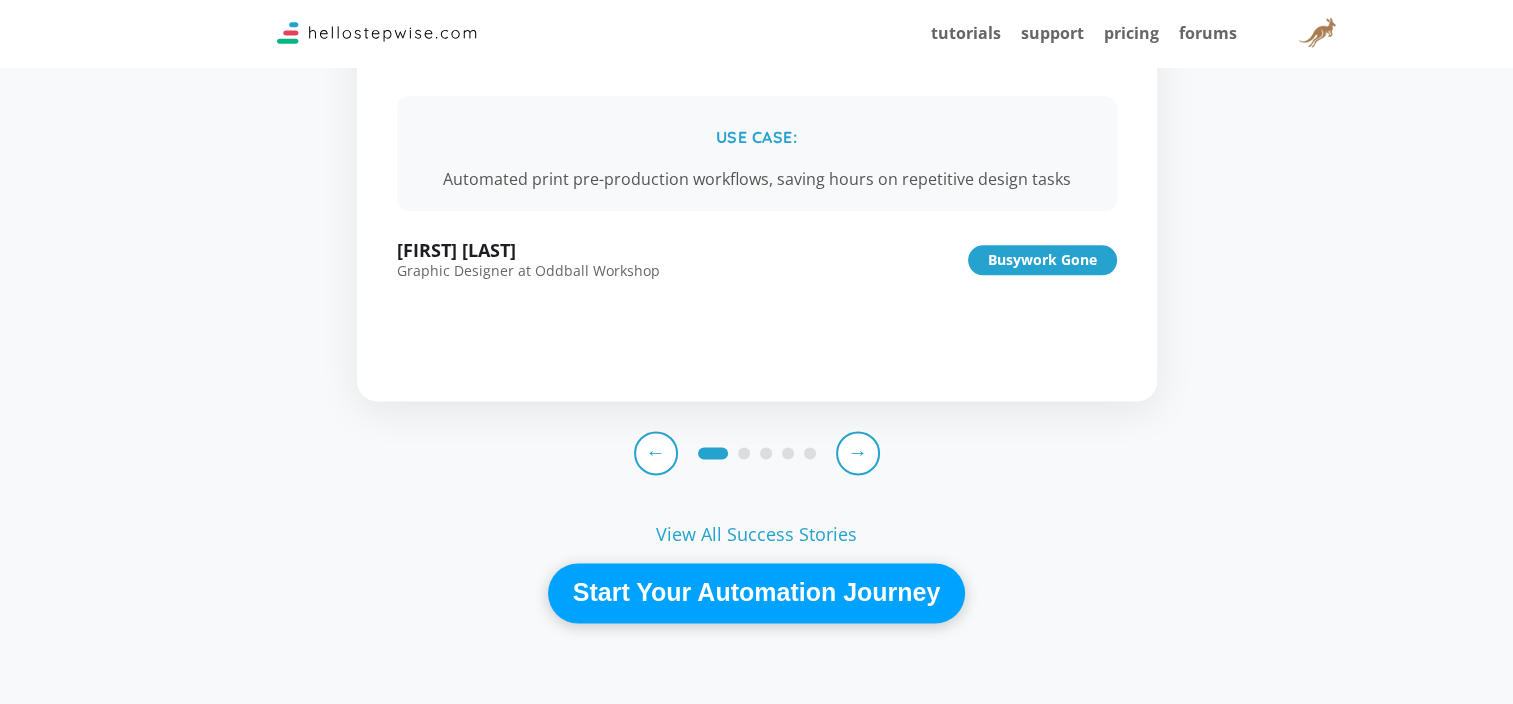 scroll, scrollTop: 0, scrollLeft: 0, axis: both 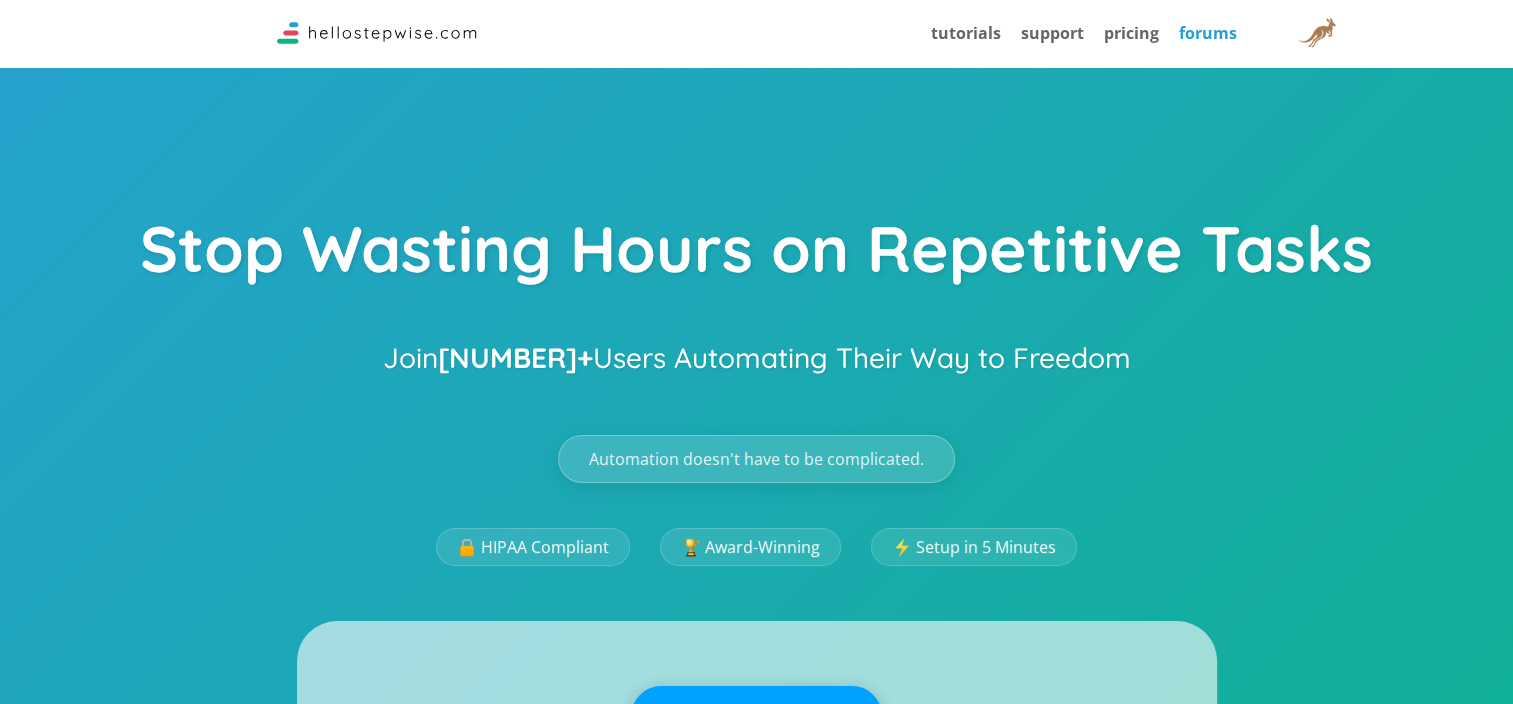 click on "forums" at bounding box center [1208, 33] 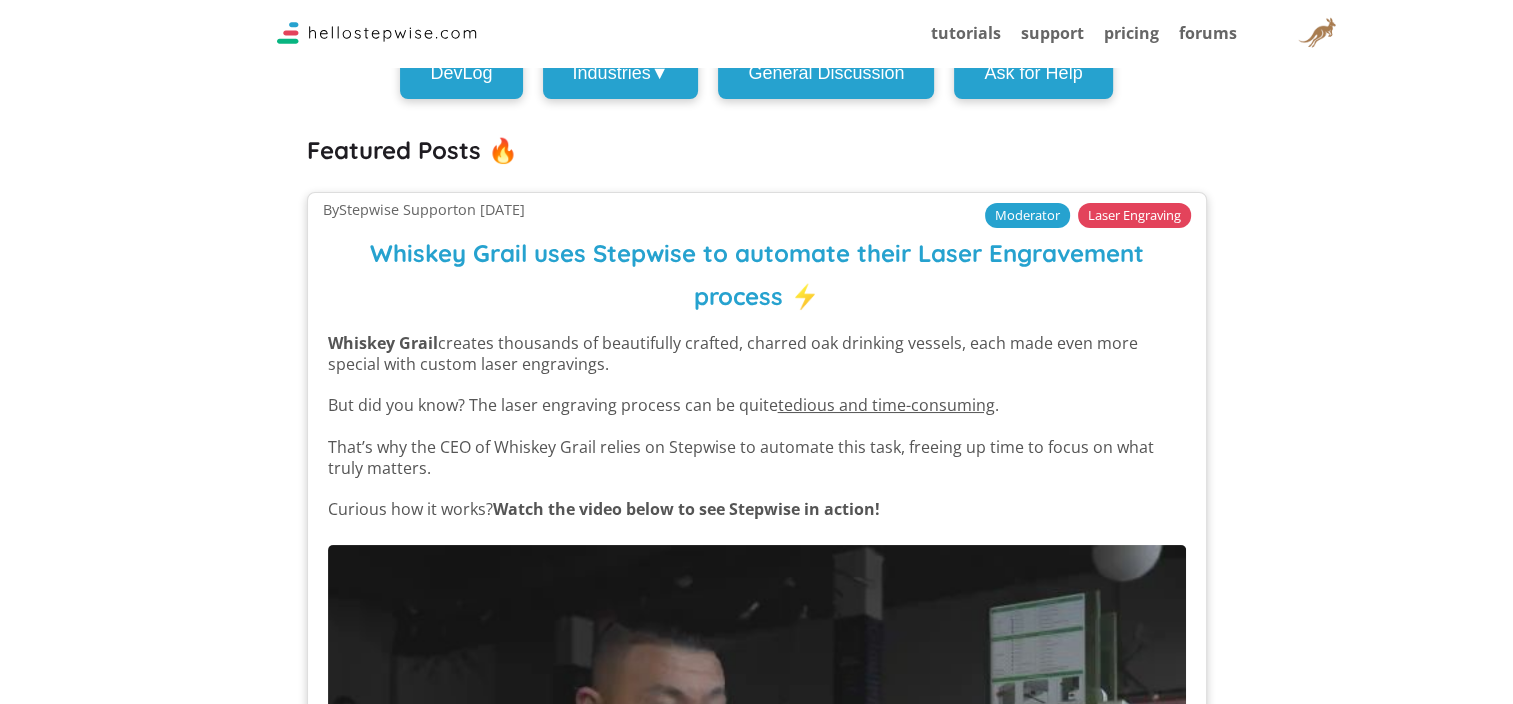 scroll, scrollTop: 0, scrollLeft: 0, axis: both 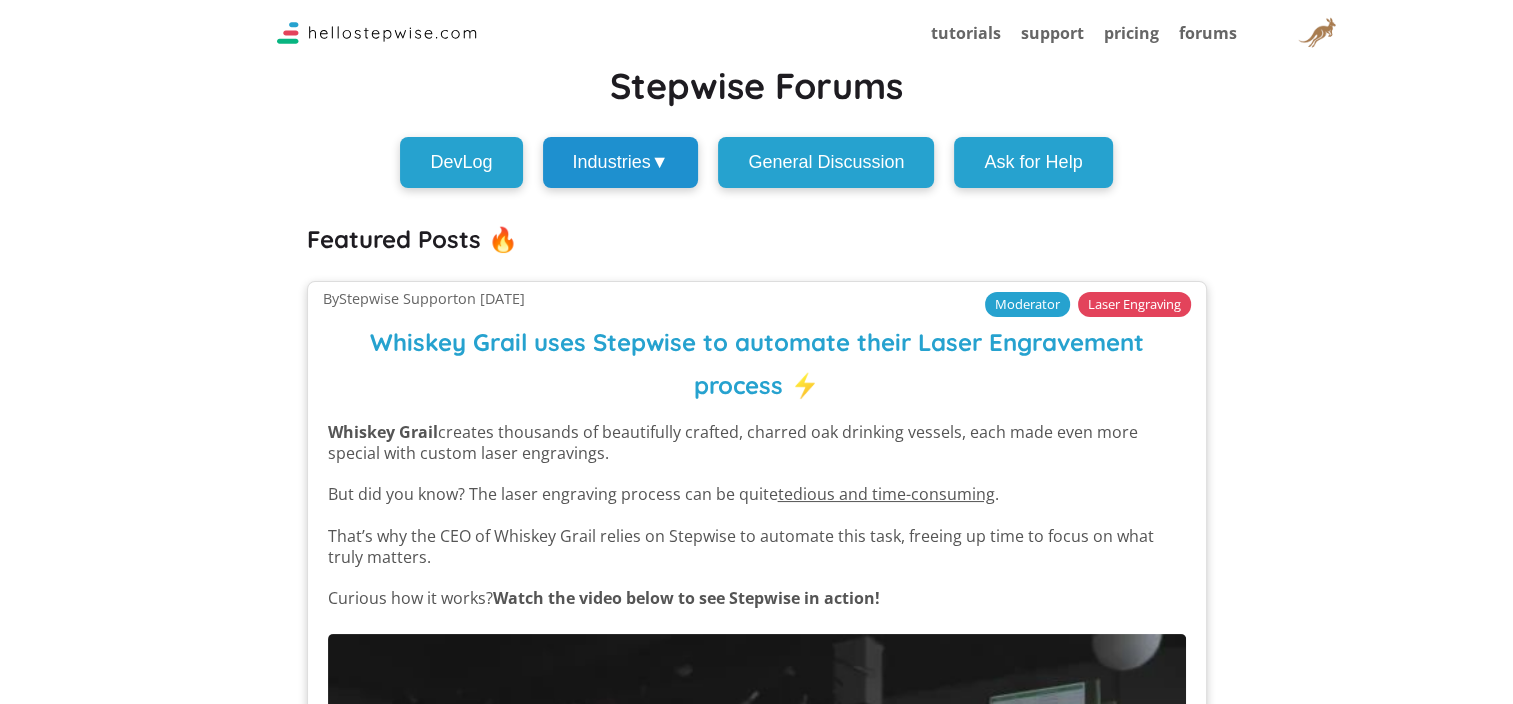 click on "Industries  ▼" at bounding box center (621, 162) 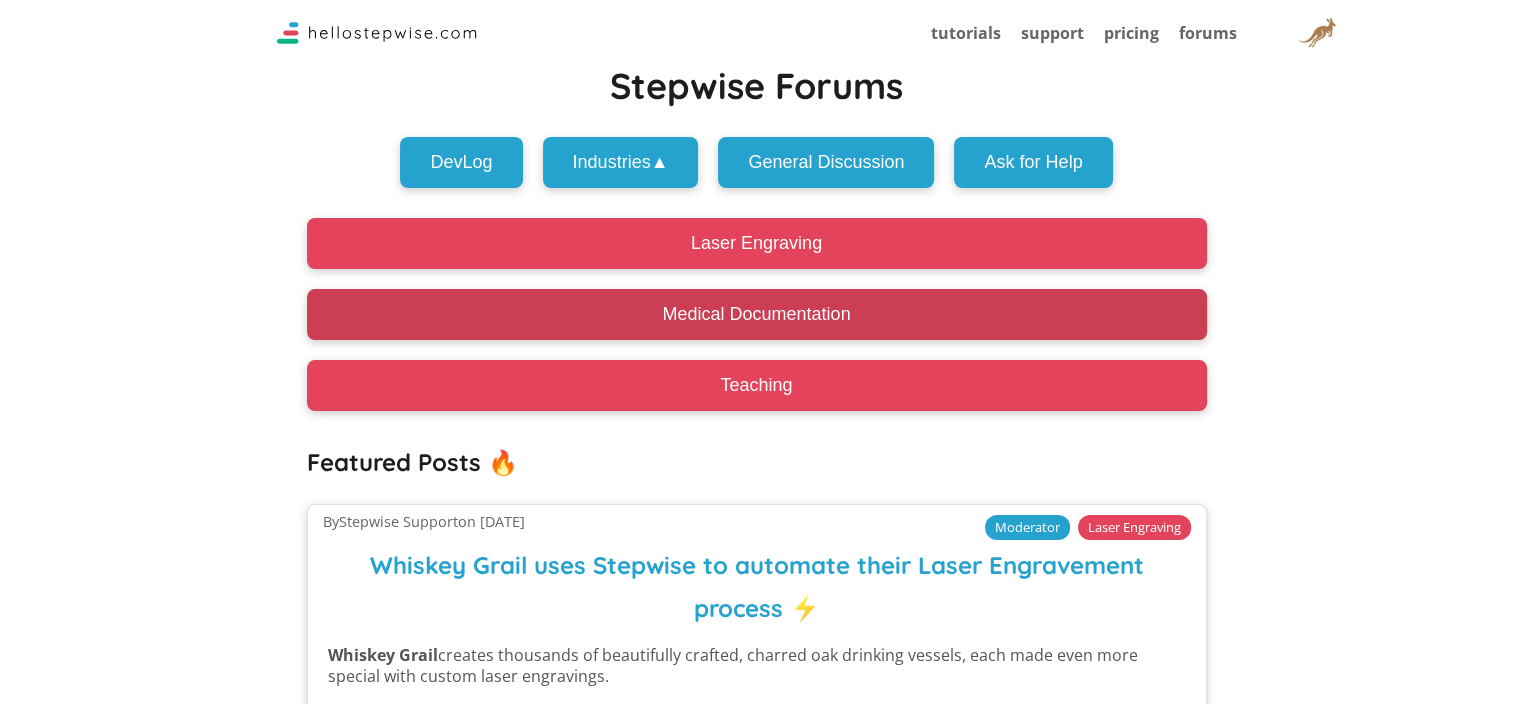 click on "Medical Documentation" at bounding box center [757, 314] 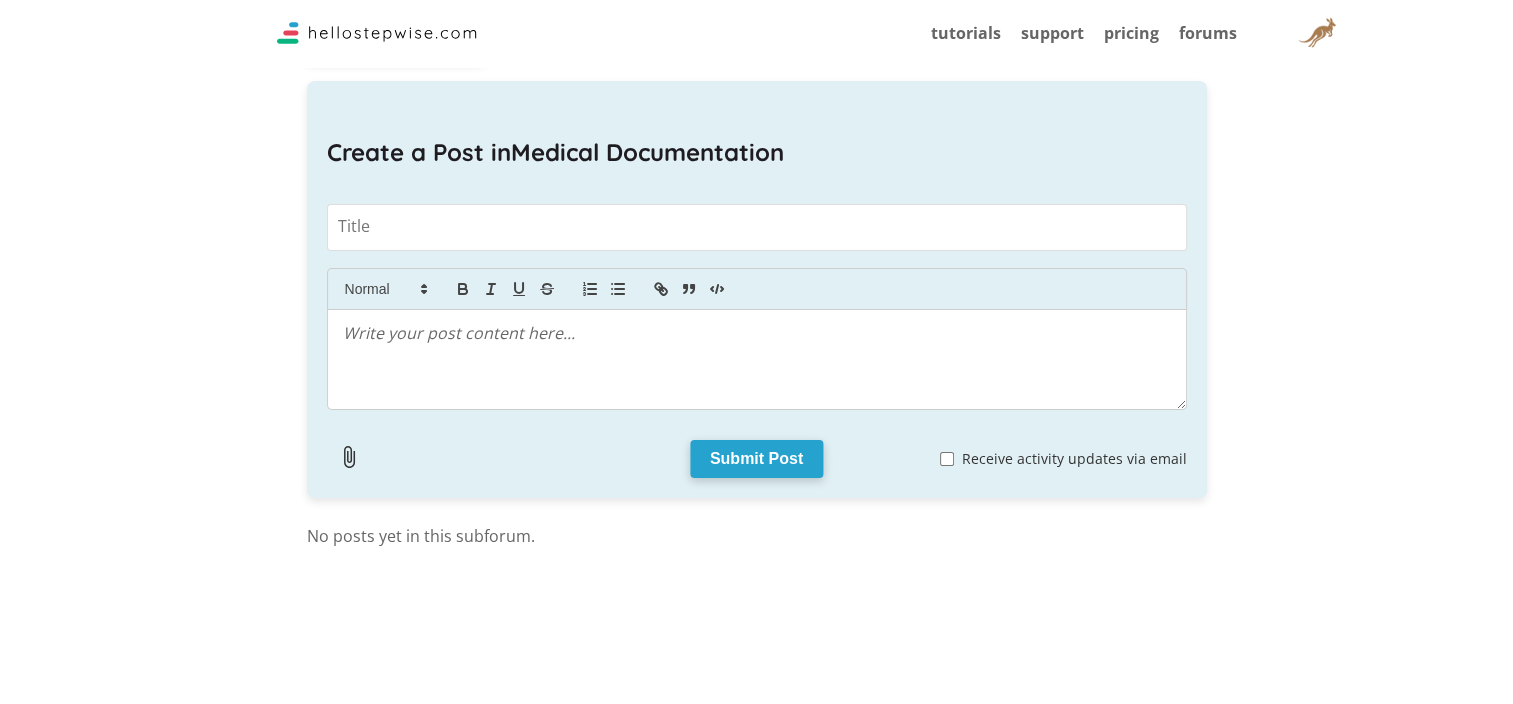 scroll, scrollTop: 0, scrollLeft: 0, axis: both 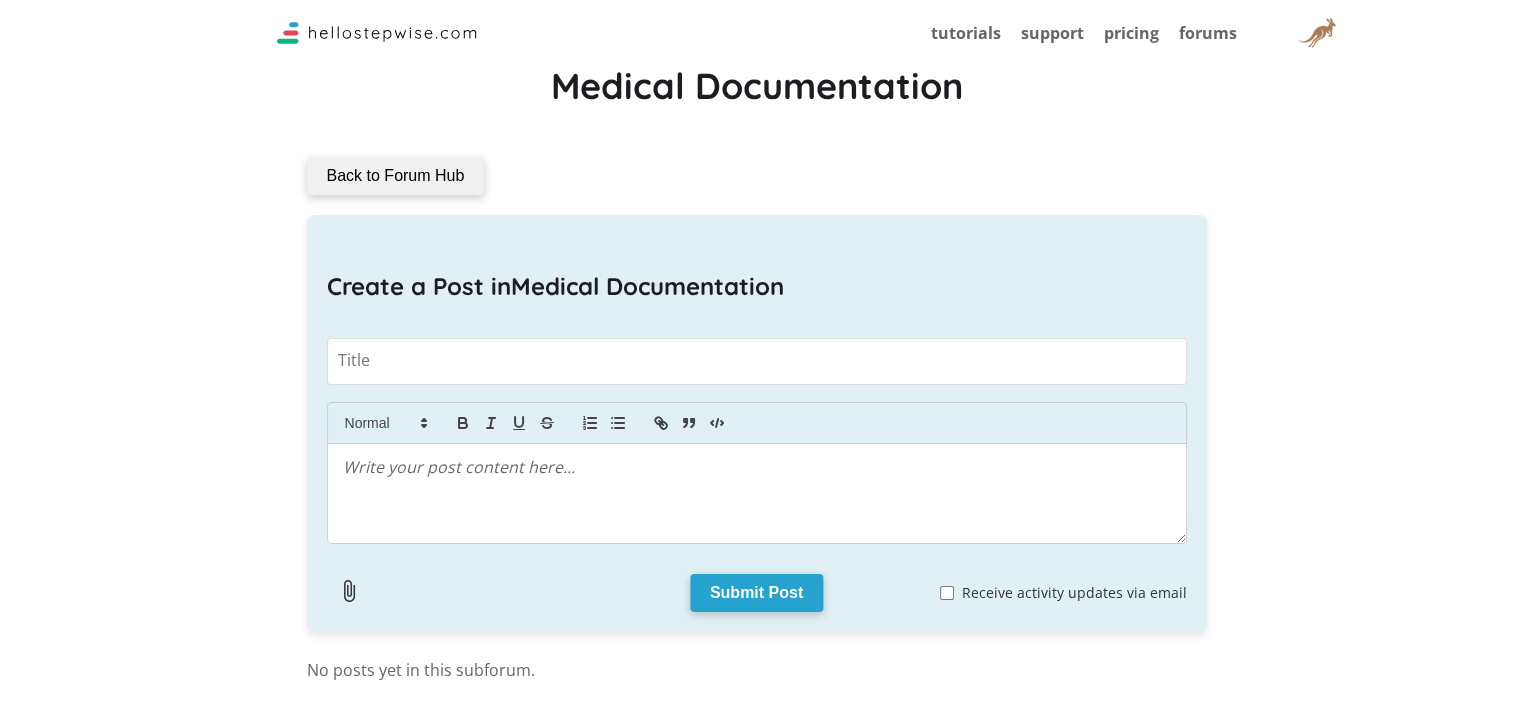 click on "Back to Forum Hub" at bounding box center (396, 176) 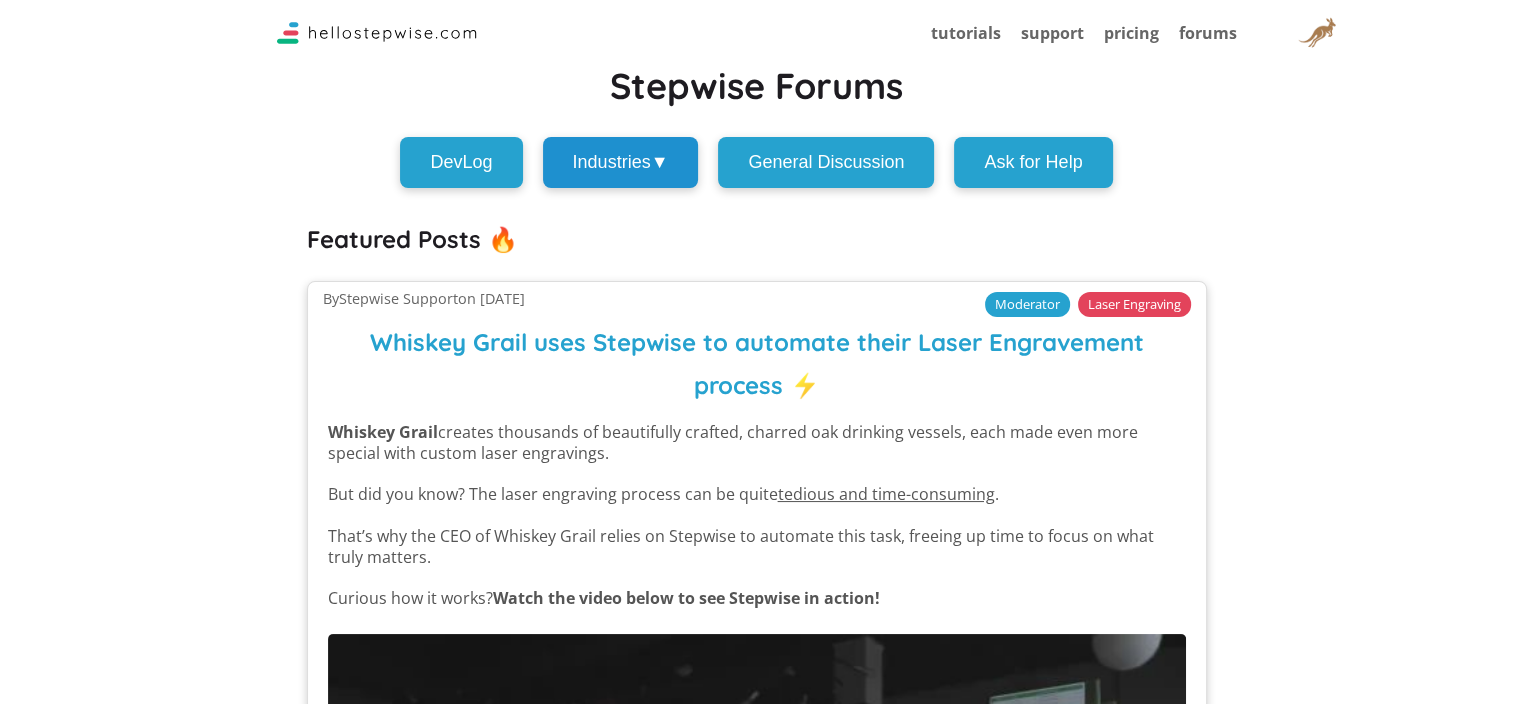 click on "Industries  ▼" at bounding box center (621, 162) 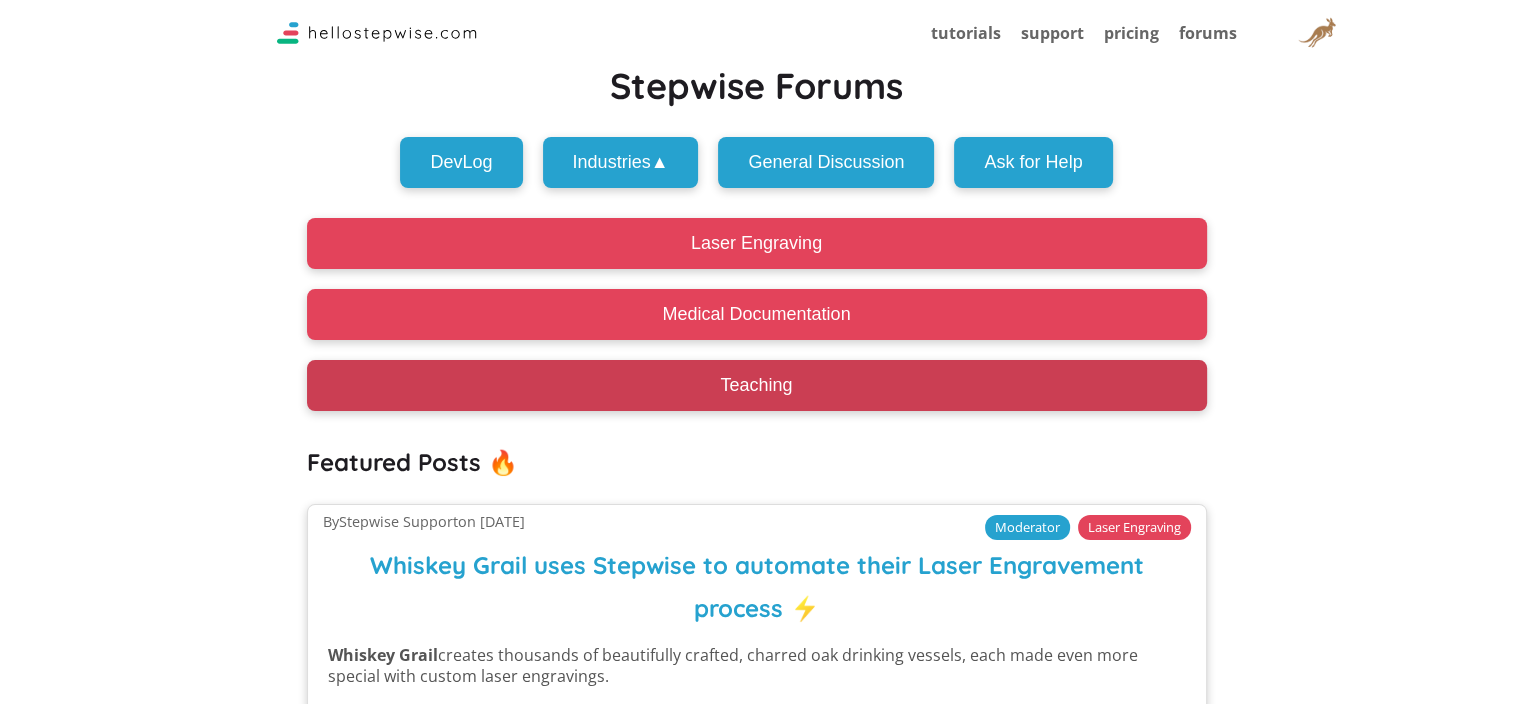 click on "Teaching" at bounding box center (757, 385) 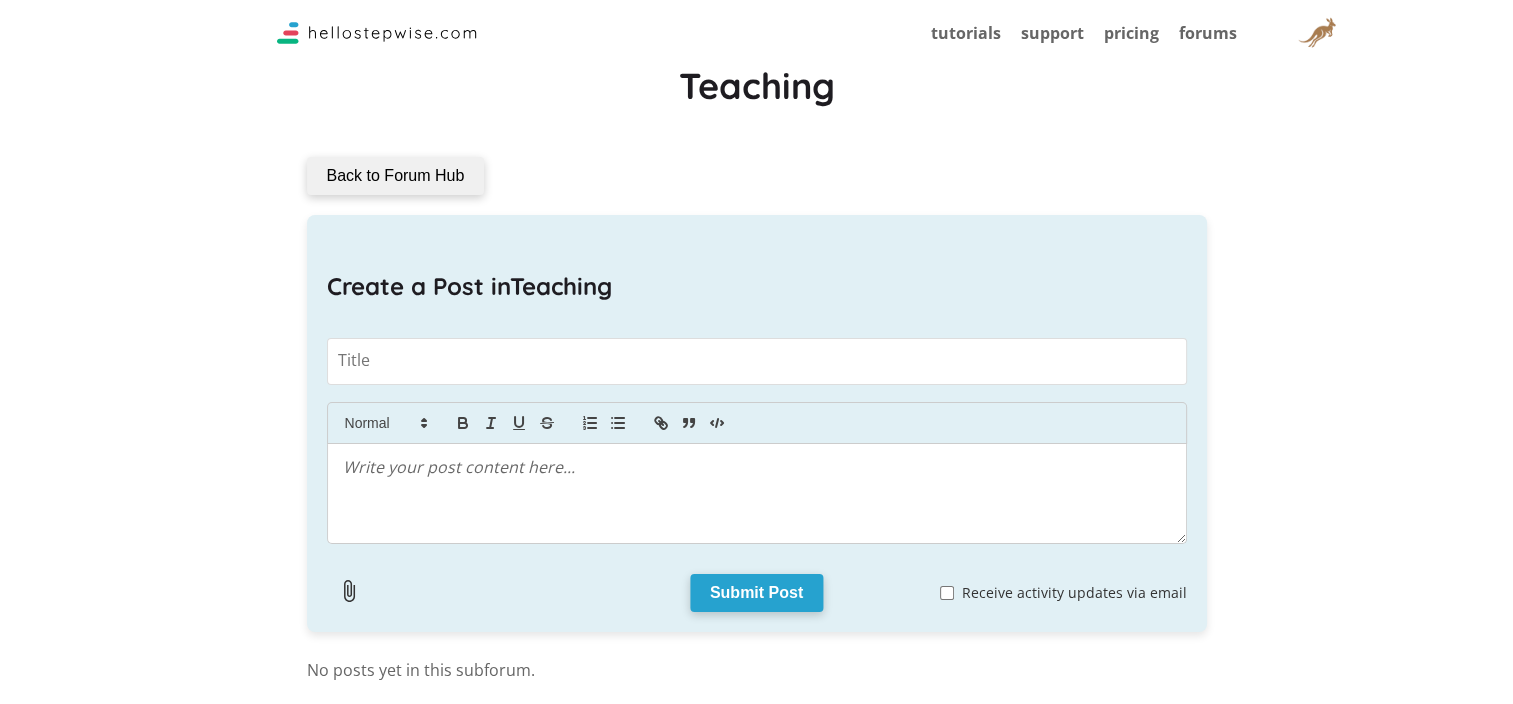 click on "Back to Forum Hub" at bounding box center [396, 176] 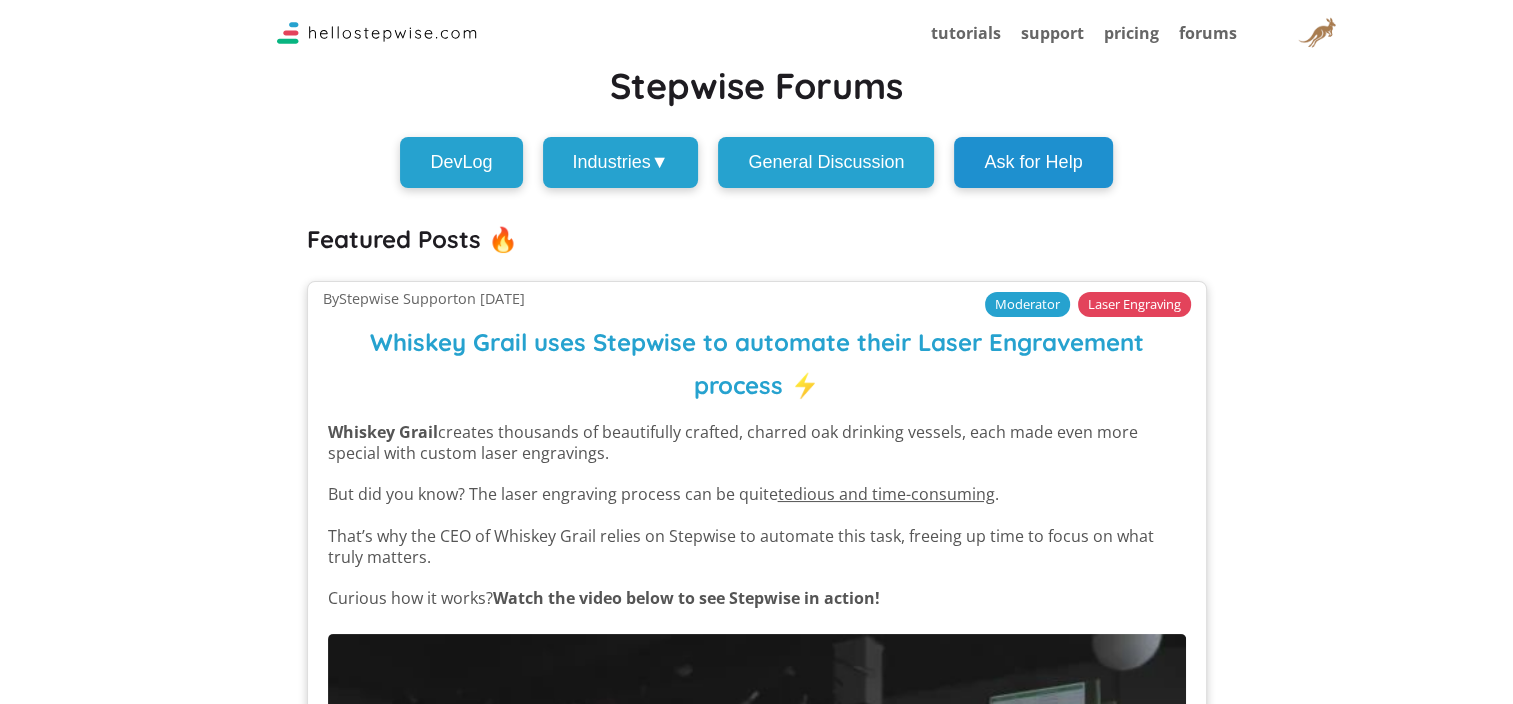 click on "Ask for Help" at bounding box center (1033, 162) 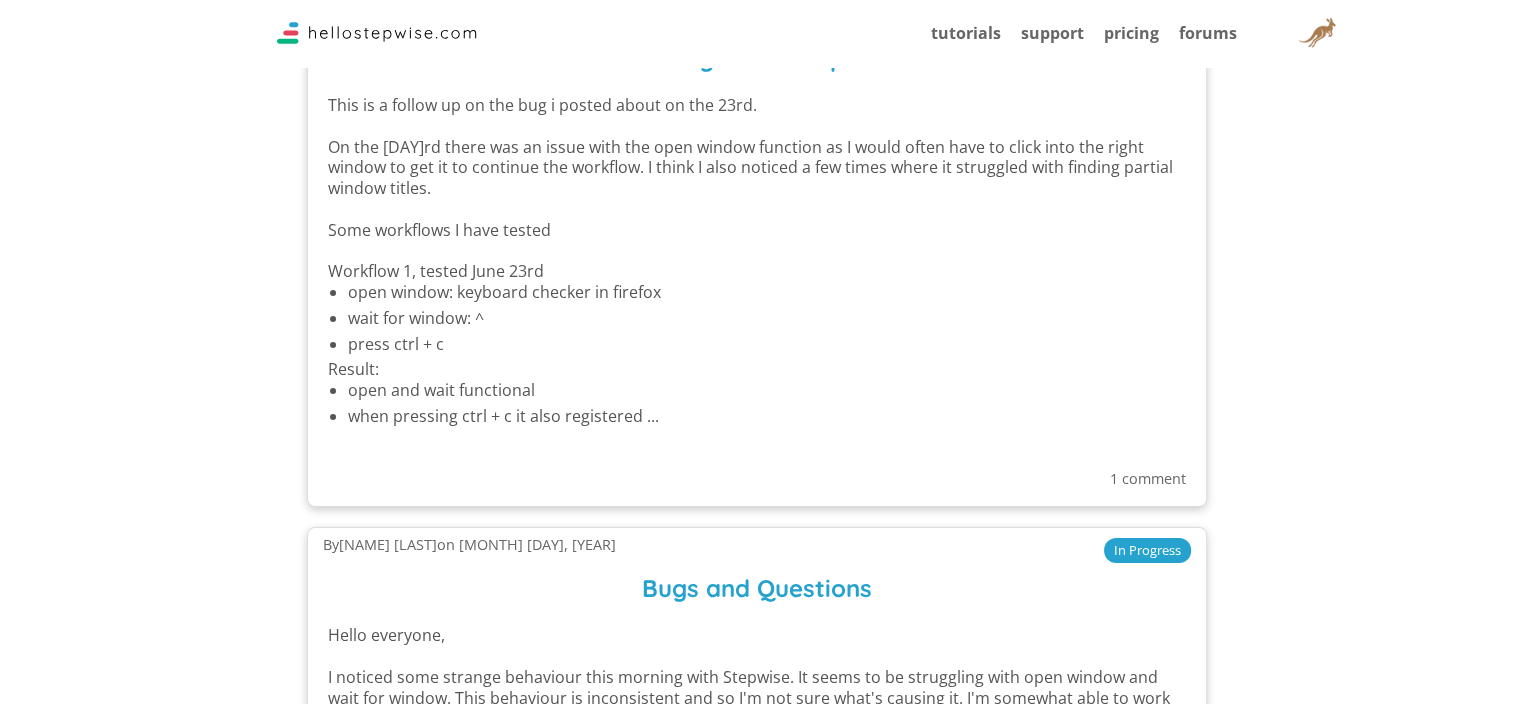 scroll, scrollTop: 700, scrollLeft: 0, axis: vertical 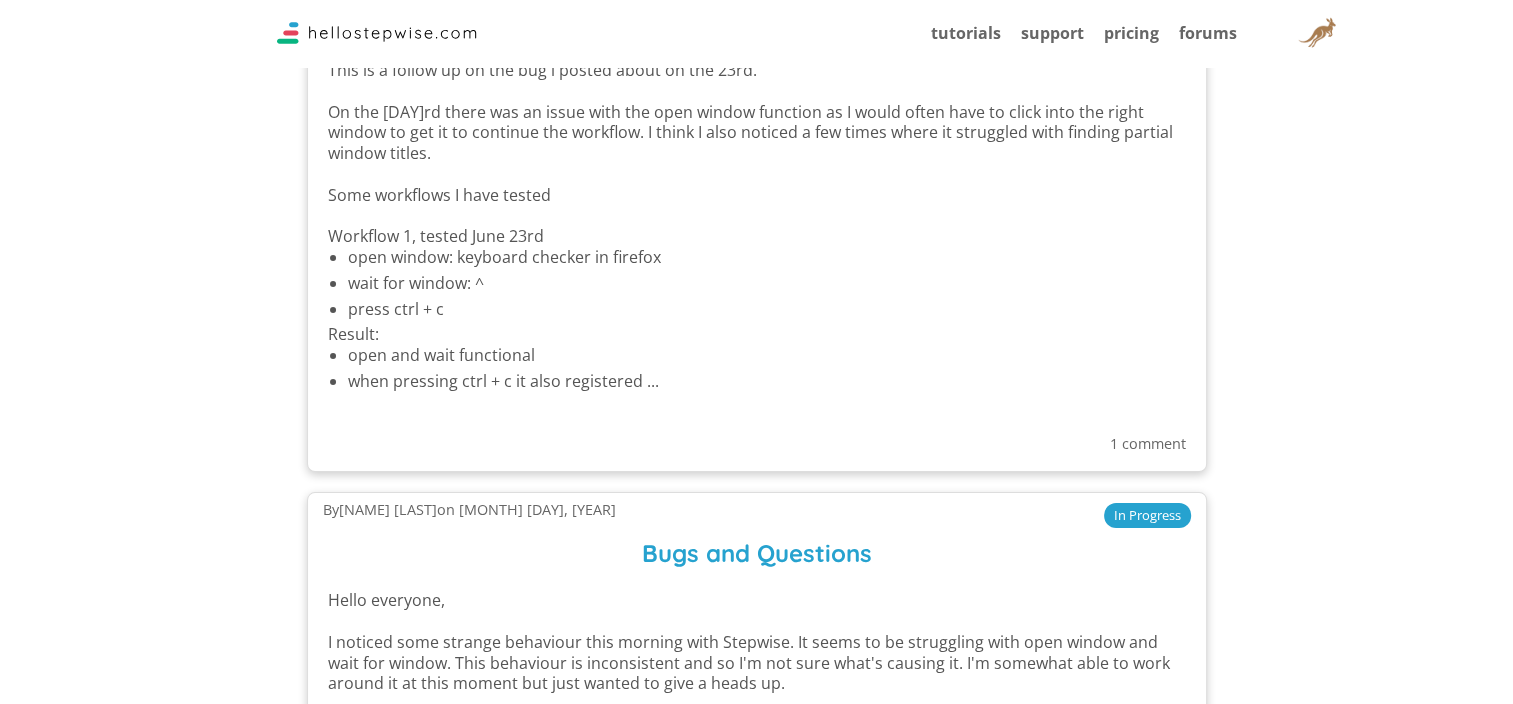 click on "Result:" at bounding box center [757, 334] 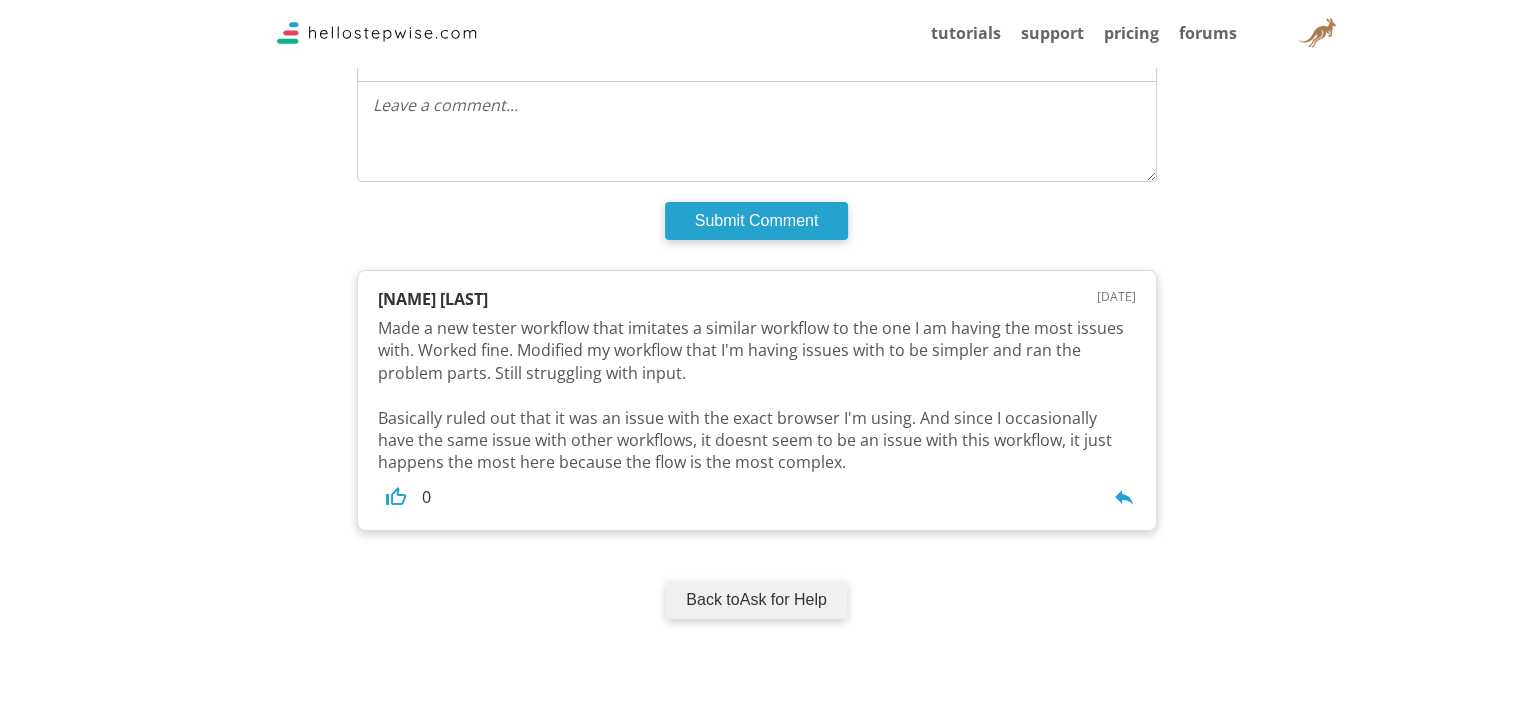 scroll, scrollTop: 1500, scrollLeft: 0, axis: vertical 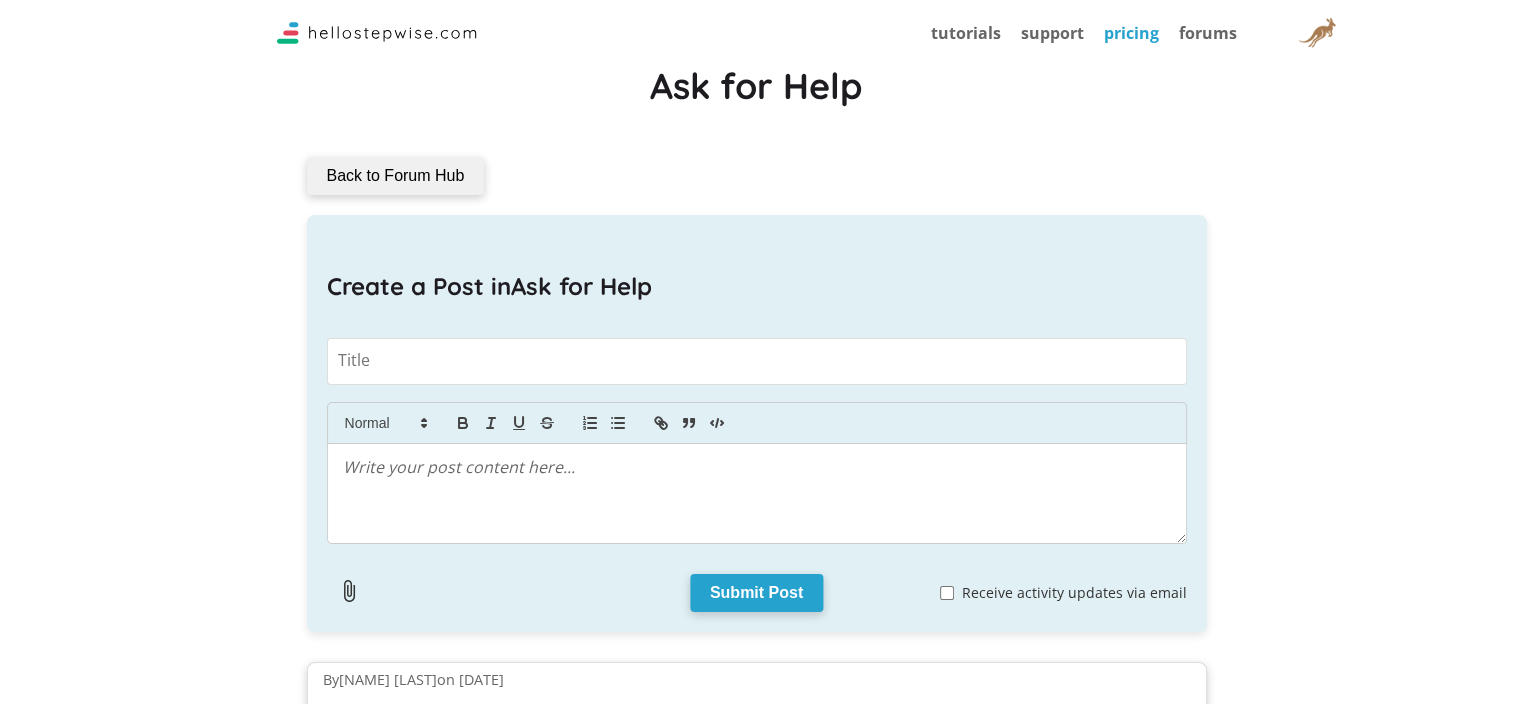 click on "pricing" at bounding box center (1131, 33) 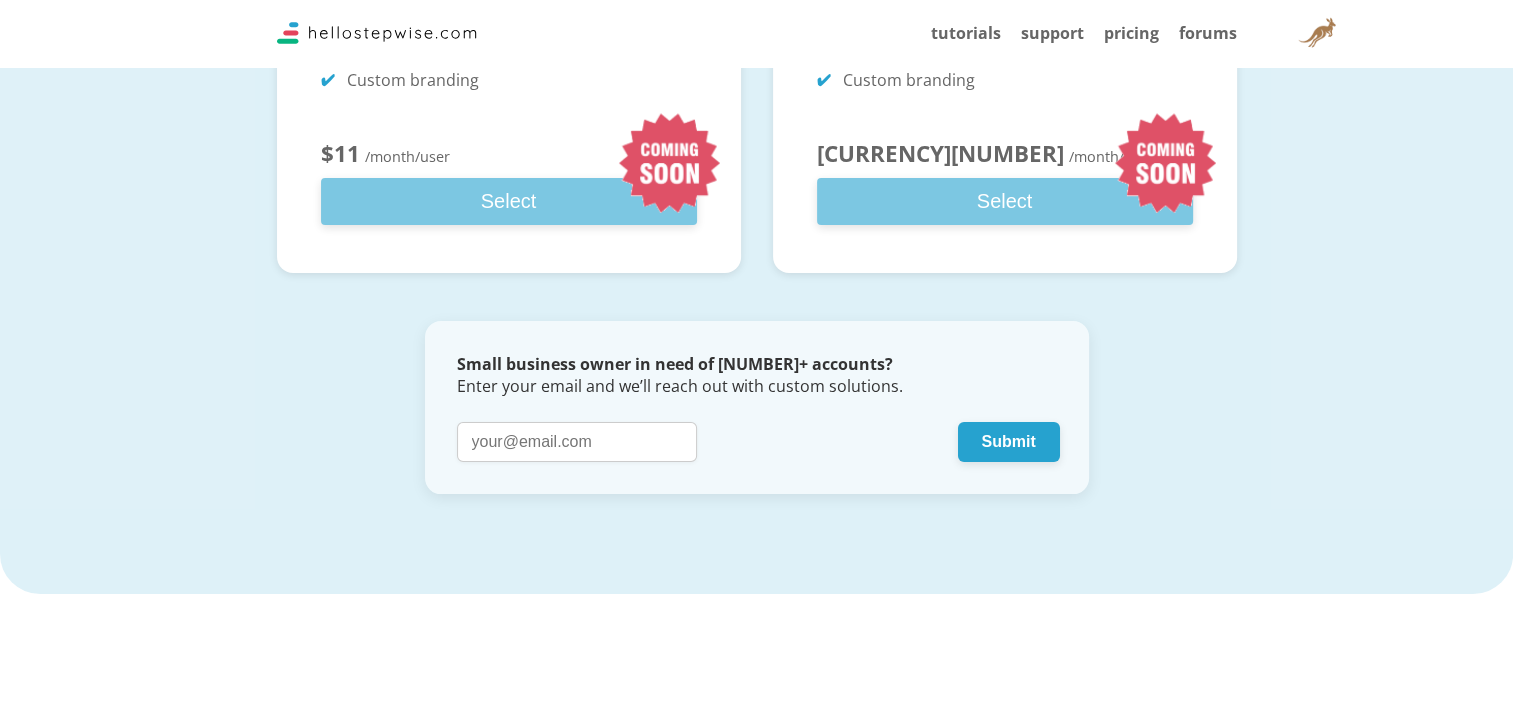 scroll, scrollTop: 845, scrollLeft: 0, axis: vertical 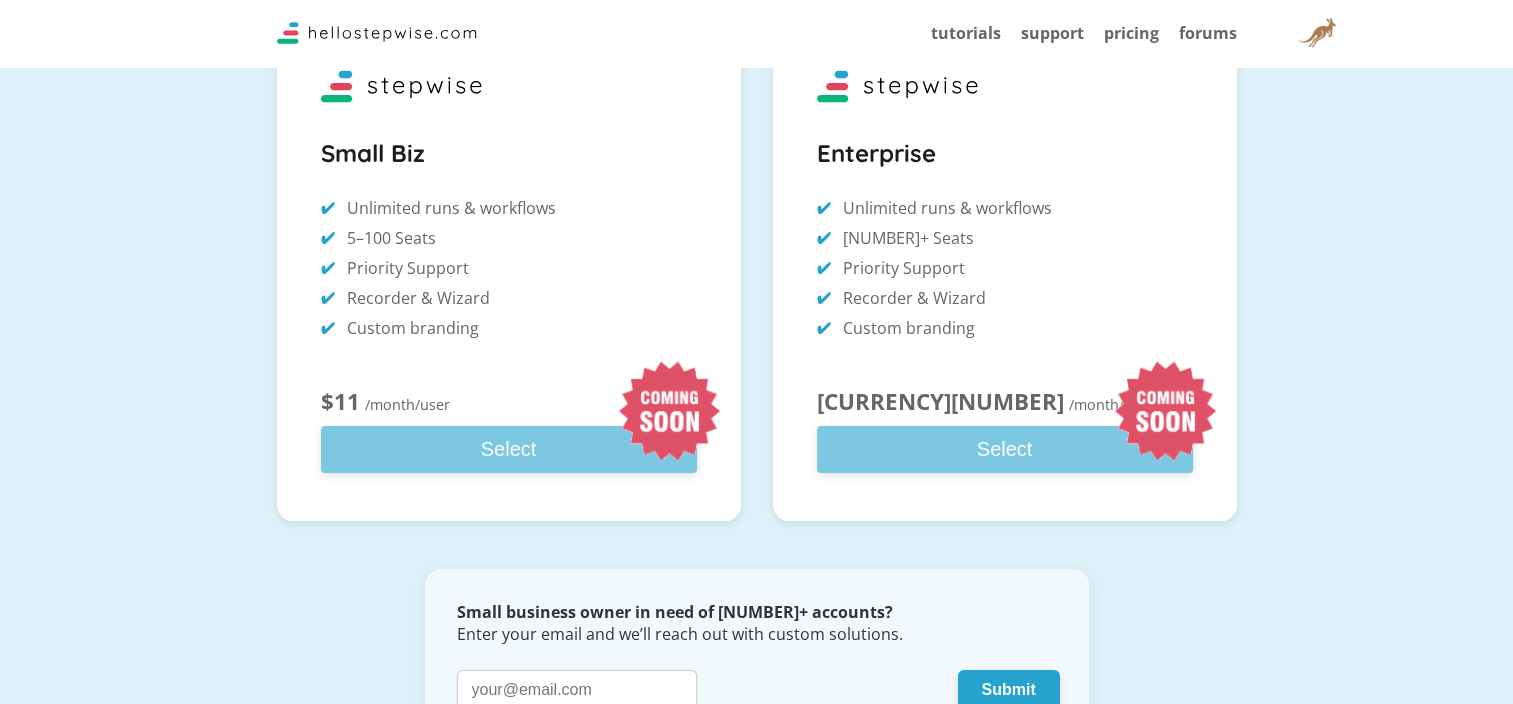 click at bounding box center [377, 33] 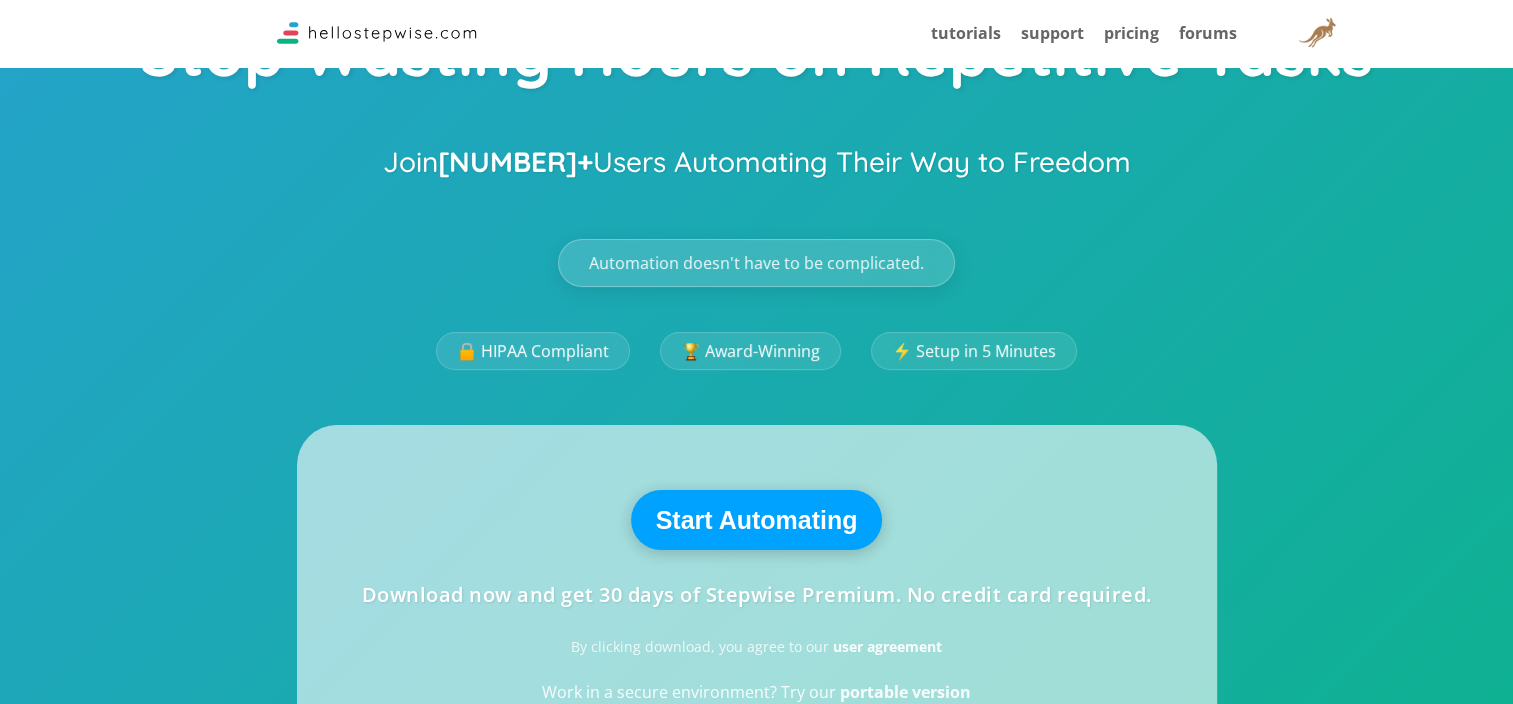 scroll, scrollTop: 200, scrollLeft: 0, axis: vertical 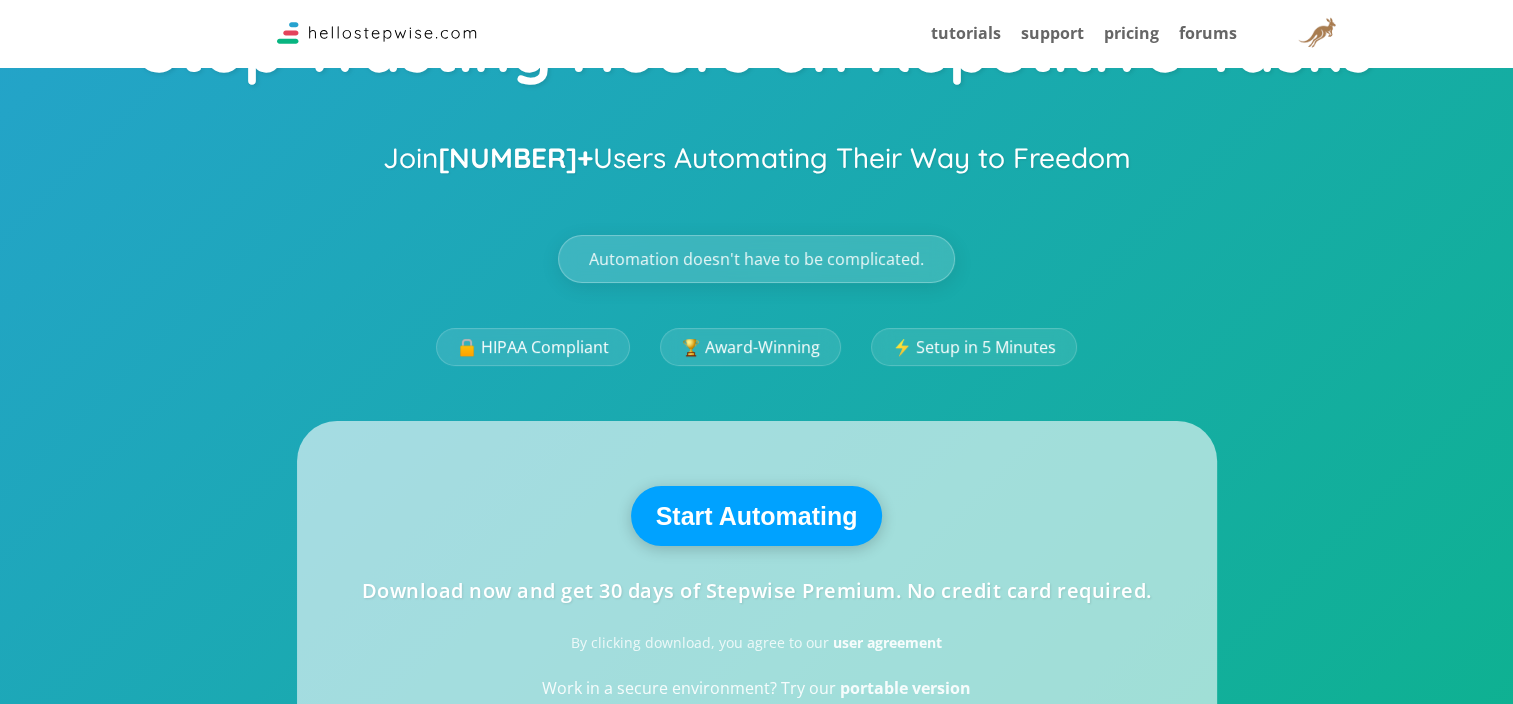click on "Automation doesn't have to be complicated." at bounding box center (756, 259) 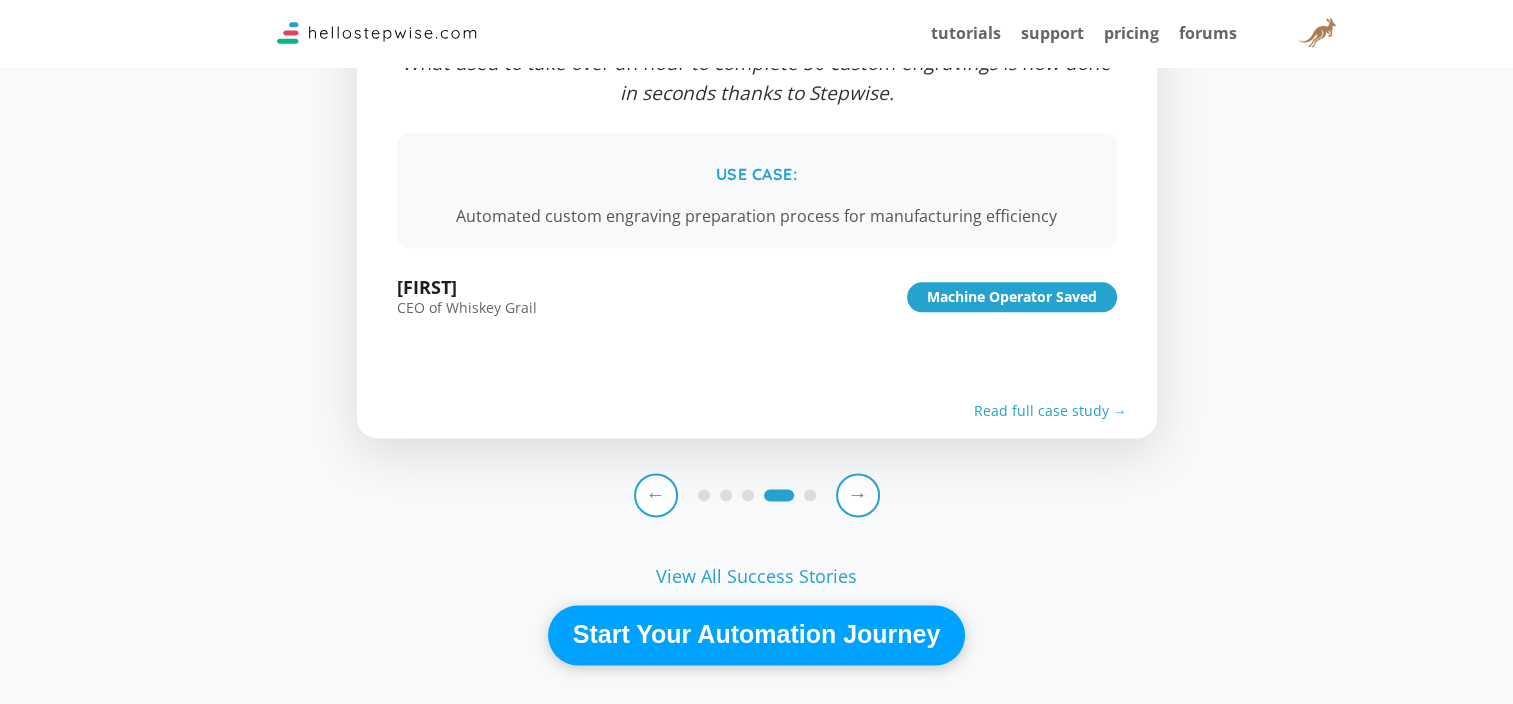 scroll, scrollTop: 2500, scrollLeft: 0, axis: vertical 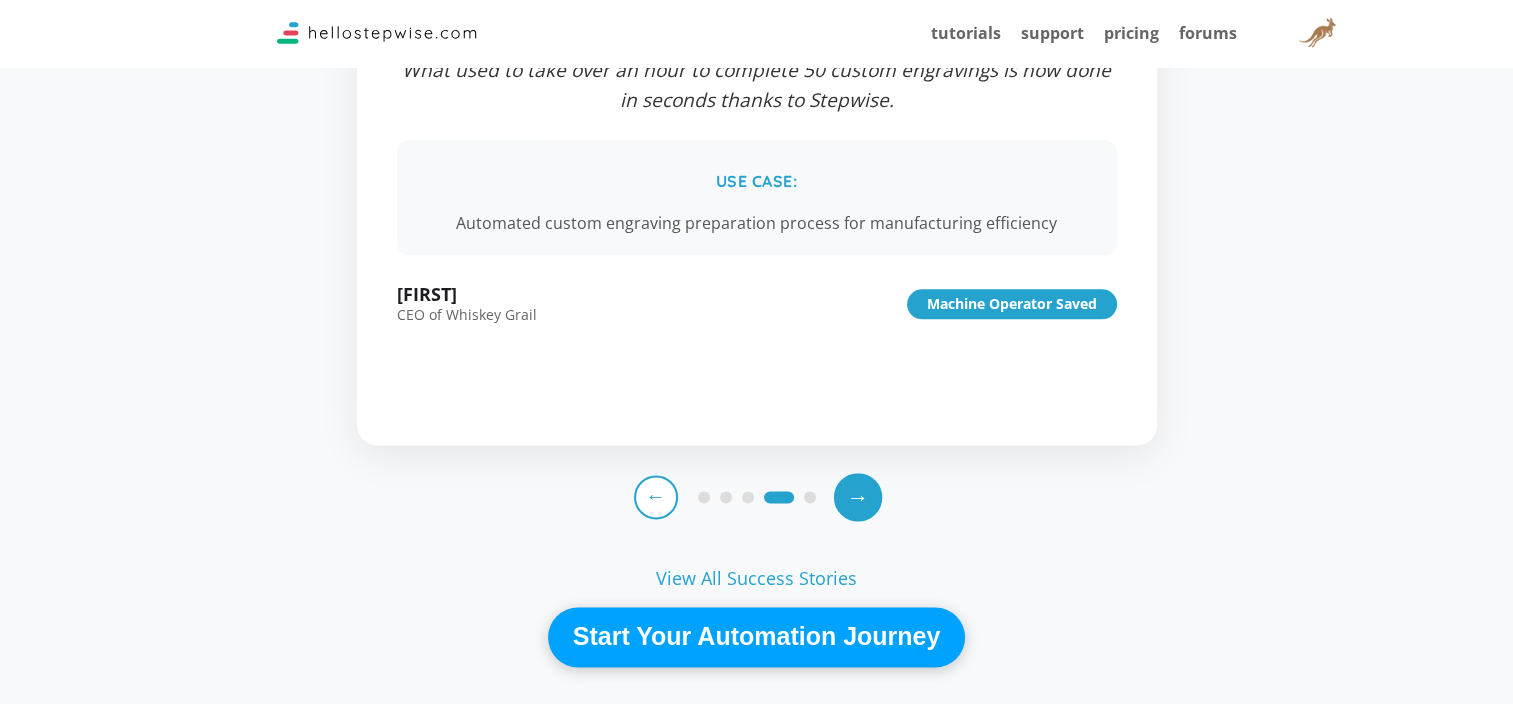 click on "→" at bounding box center [857, 496] 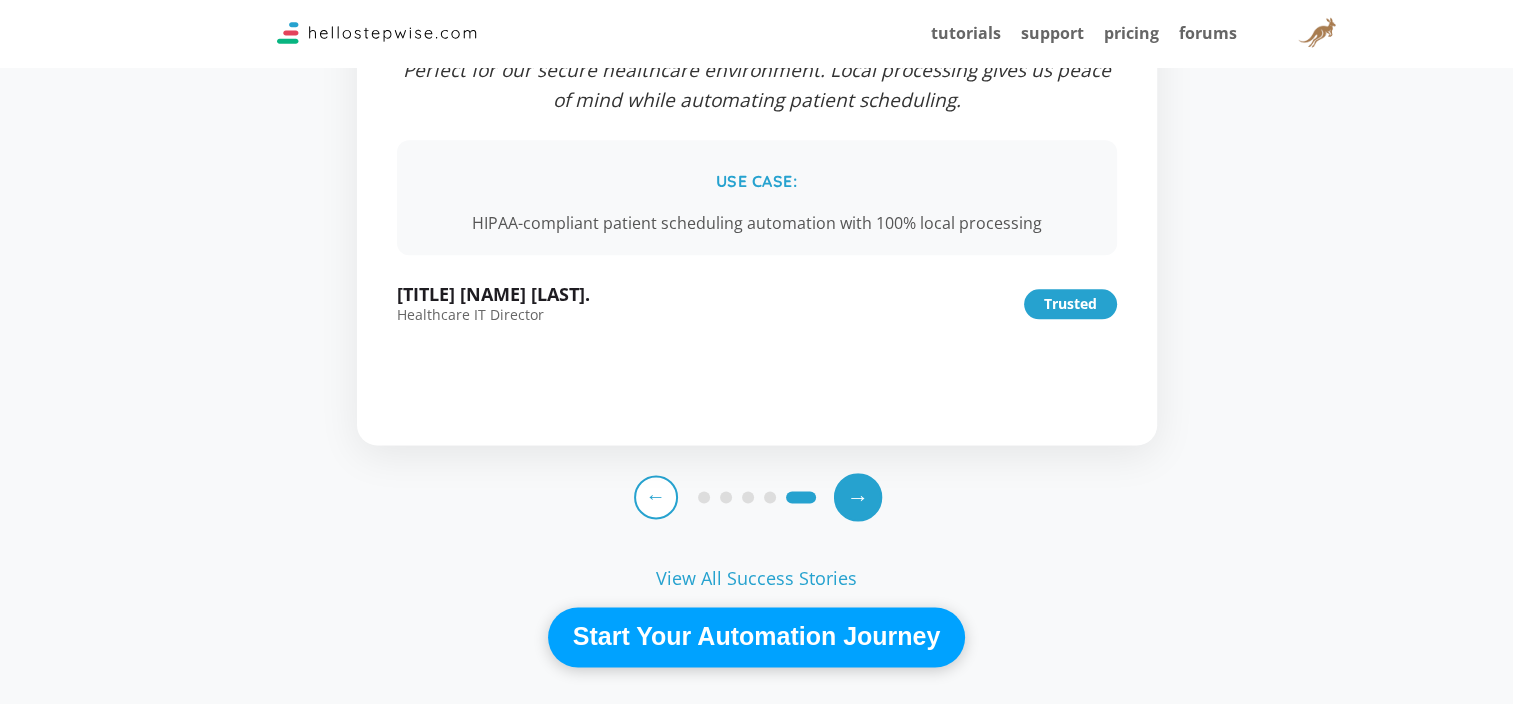 click on "→" at bounding box center (857, 496) 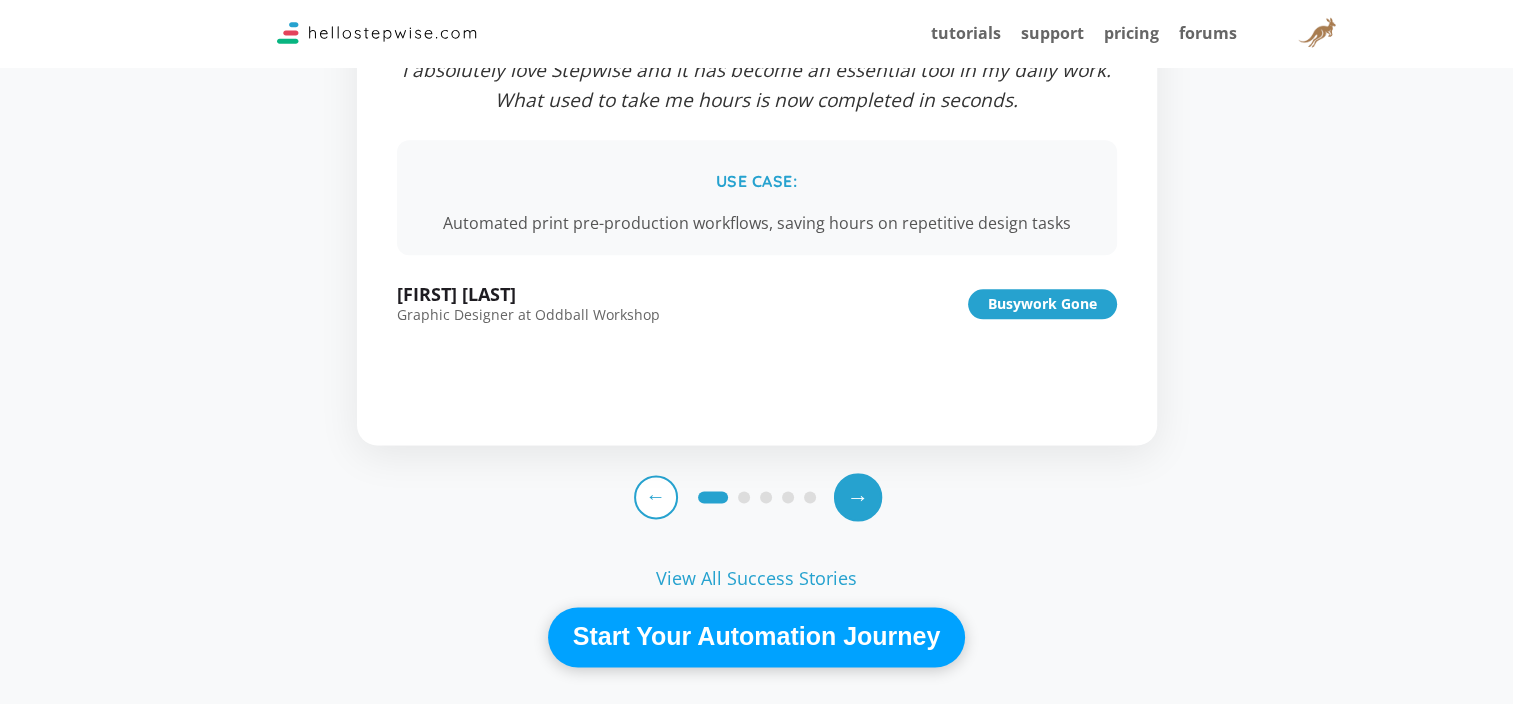 click on "→" at bounding box center (857, 496) 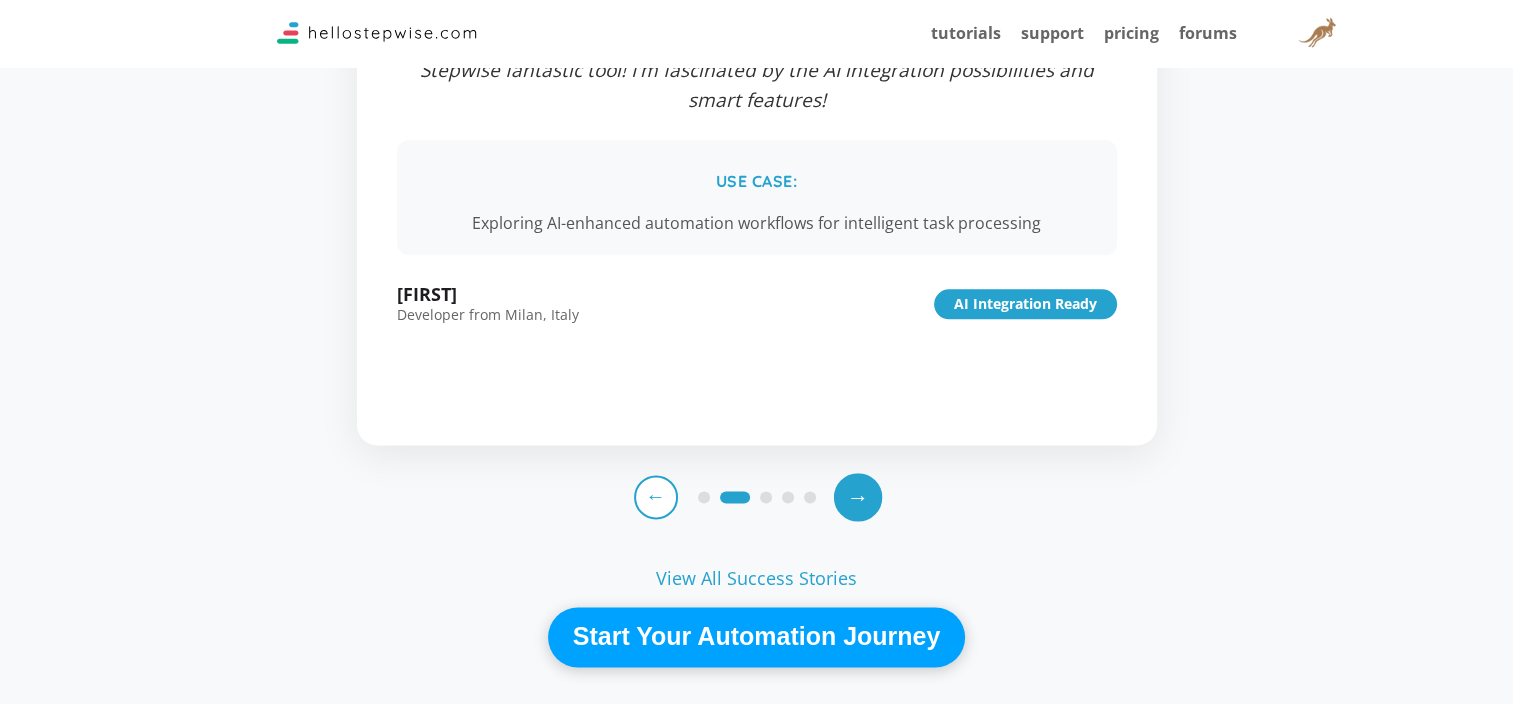 click on "→" at bounding box center [857, 496] 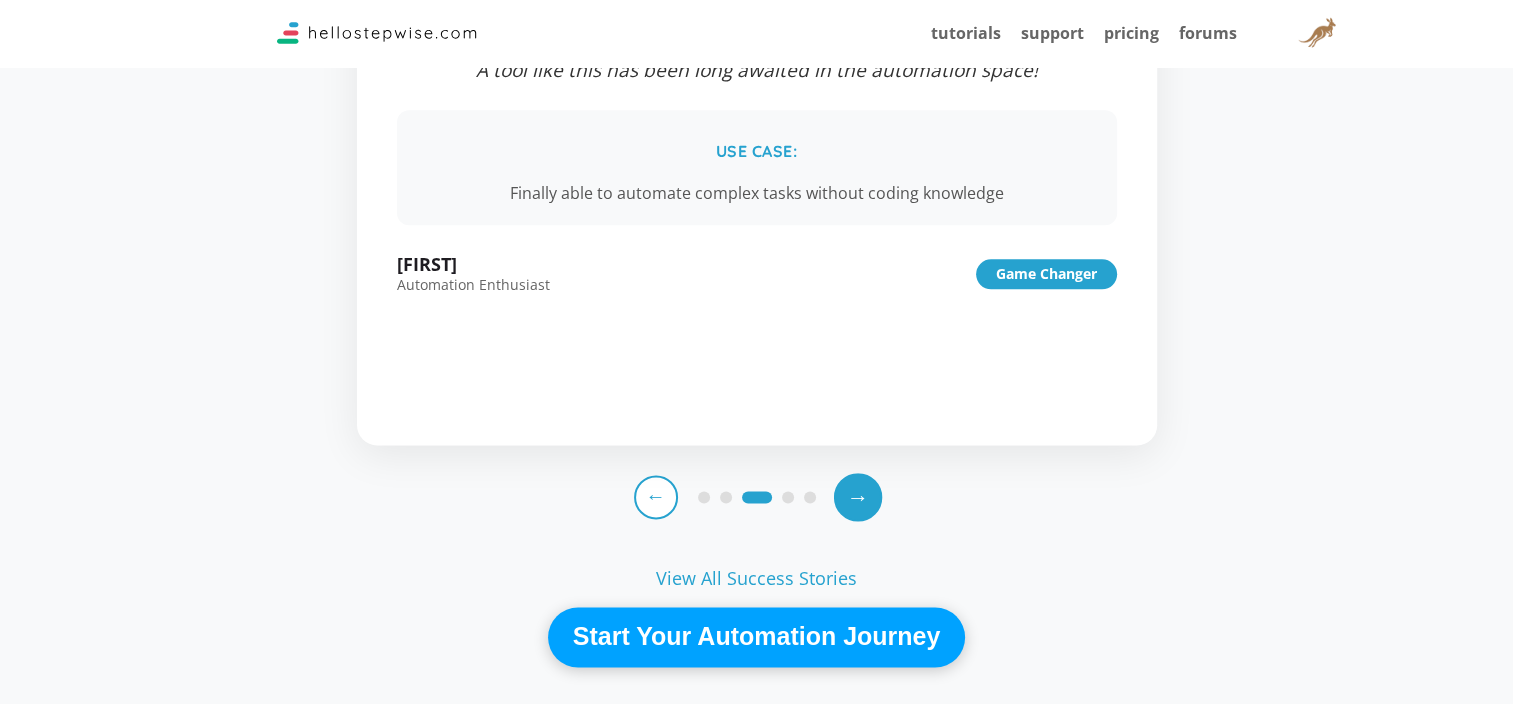 click on "→" at bounding box center (857, 496) 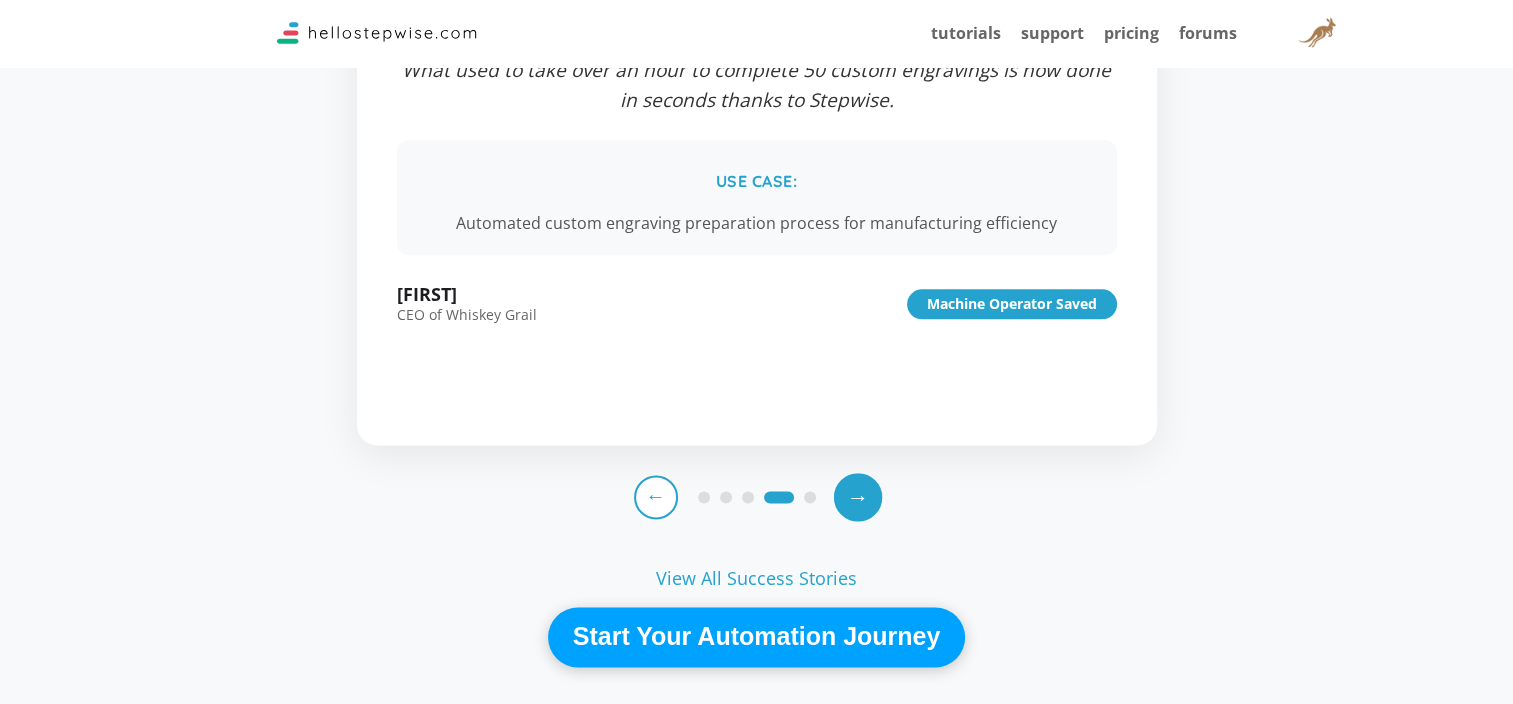 click on "→" at bounding box center (857, 496) 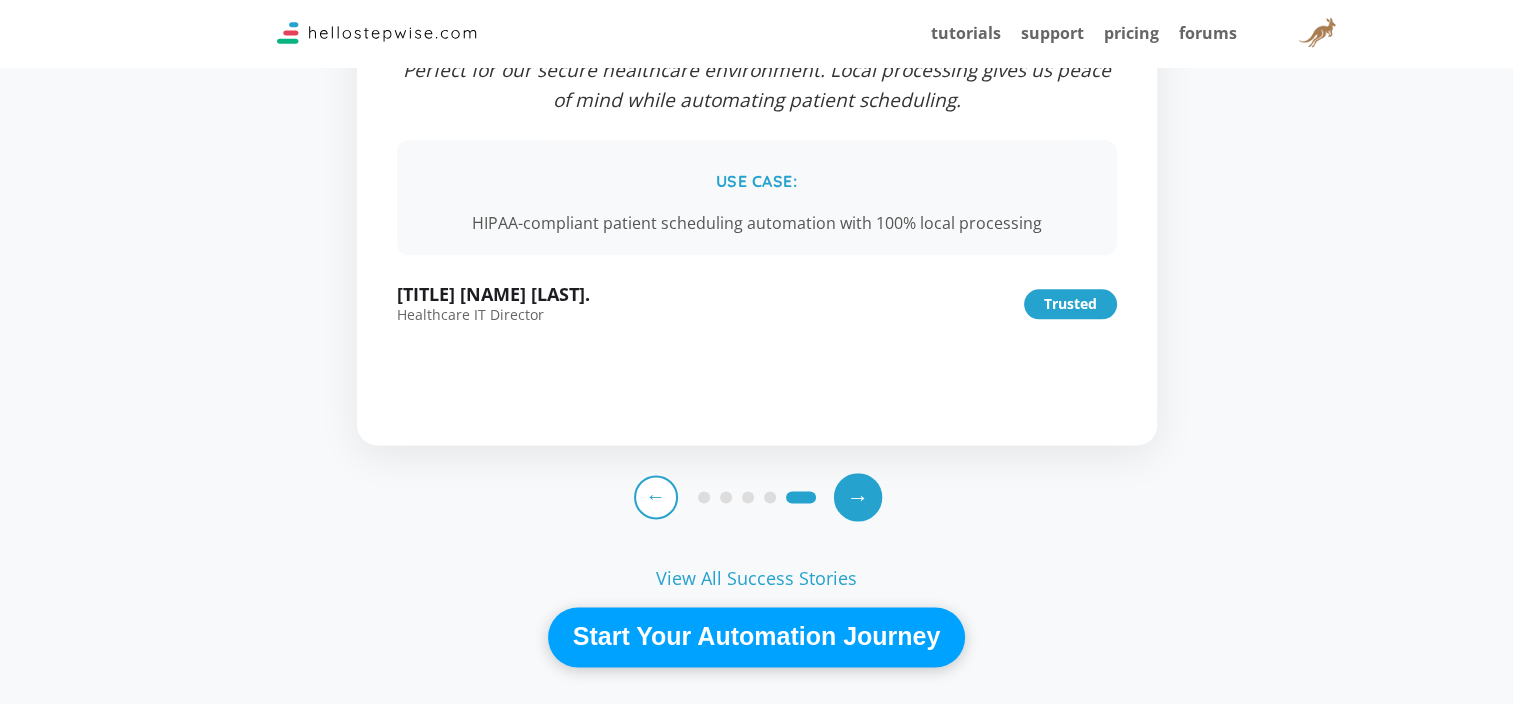 click on "→" at bounding box center (857, 496) 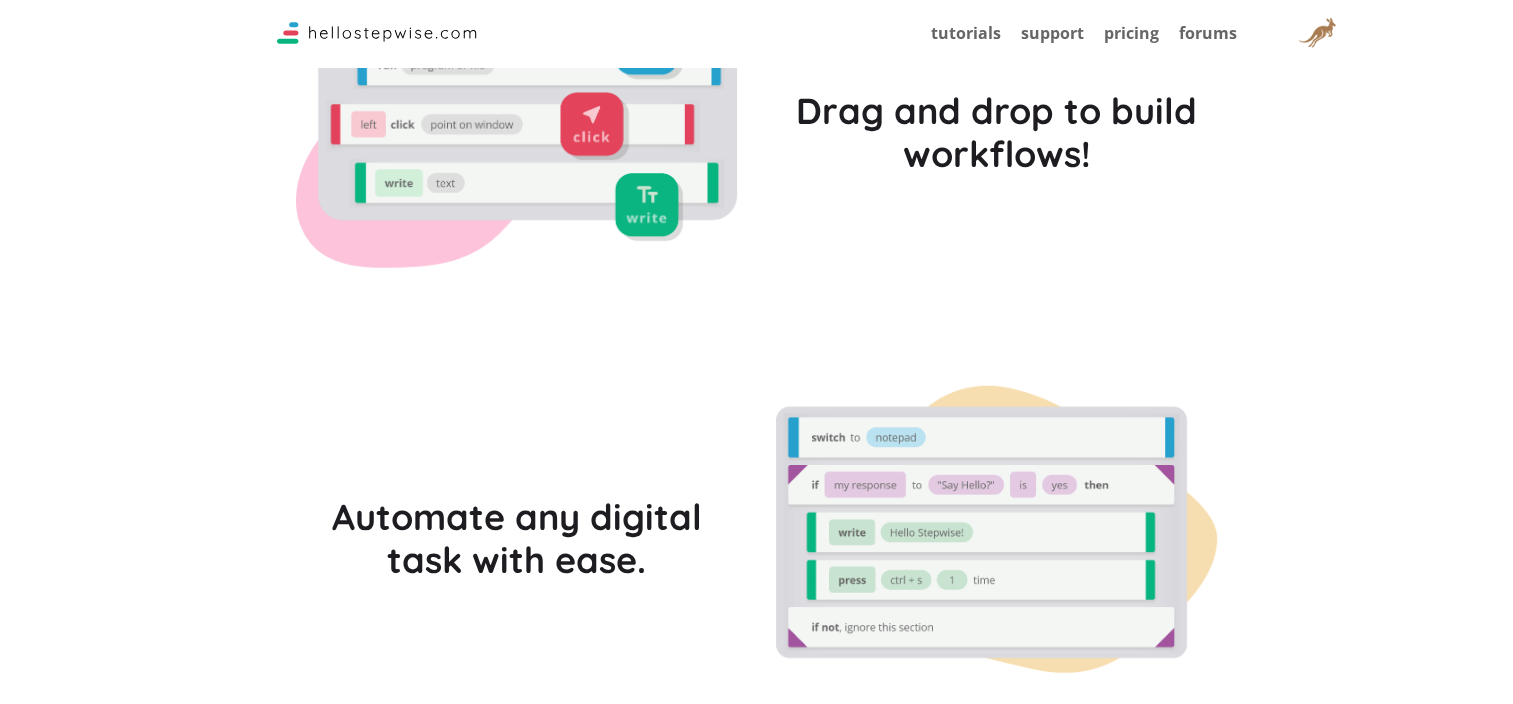 scroll, scrollTop: 5500, scrollLeft: 0, axis: vertical 